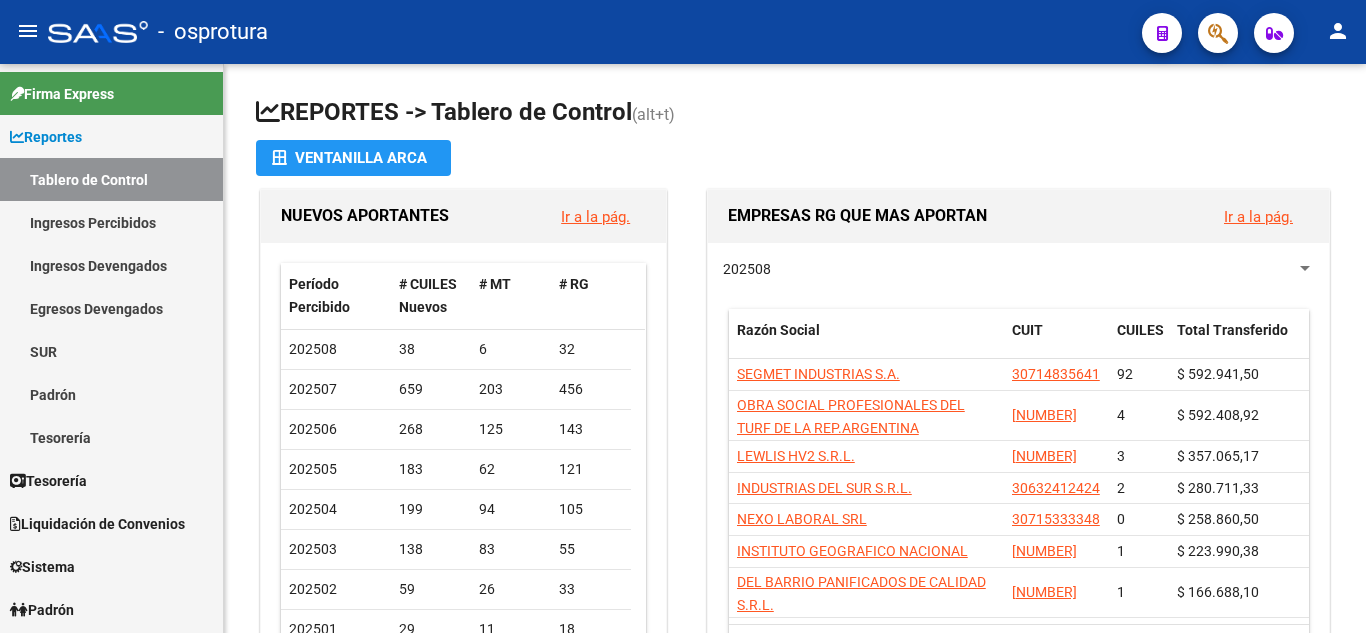 scroll, scrollTop: 0, scrollLeft: 0, axis: both 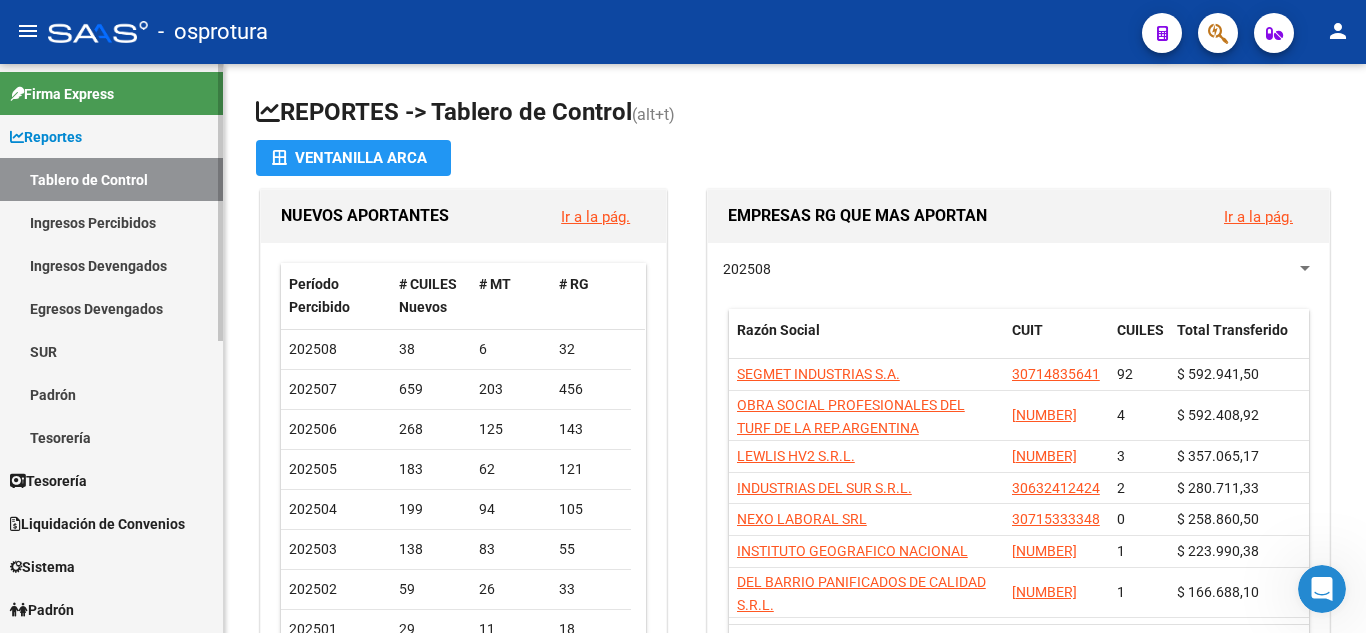 click on "Tablero de Control" at bounding box center (111, 179) 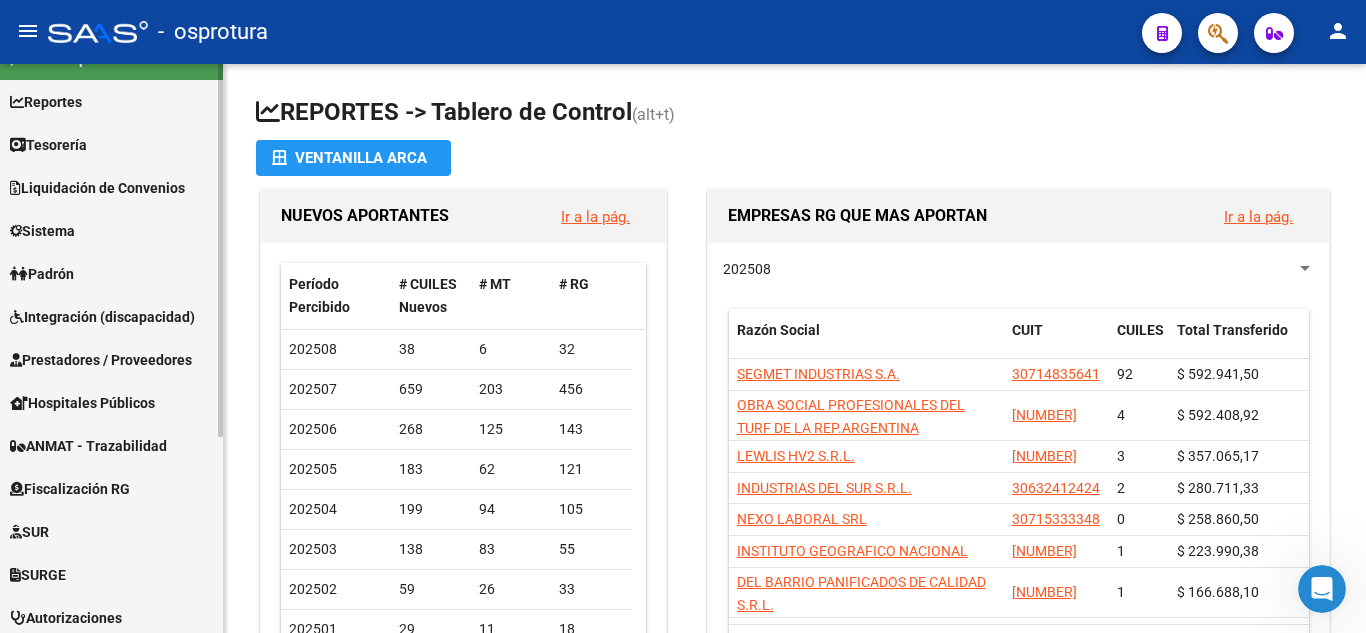 scroll, scrollTop: 0, scrollLeft: 0, axis: both 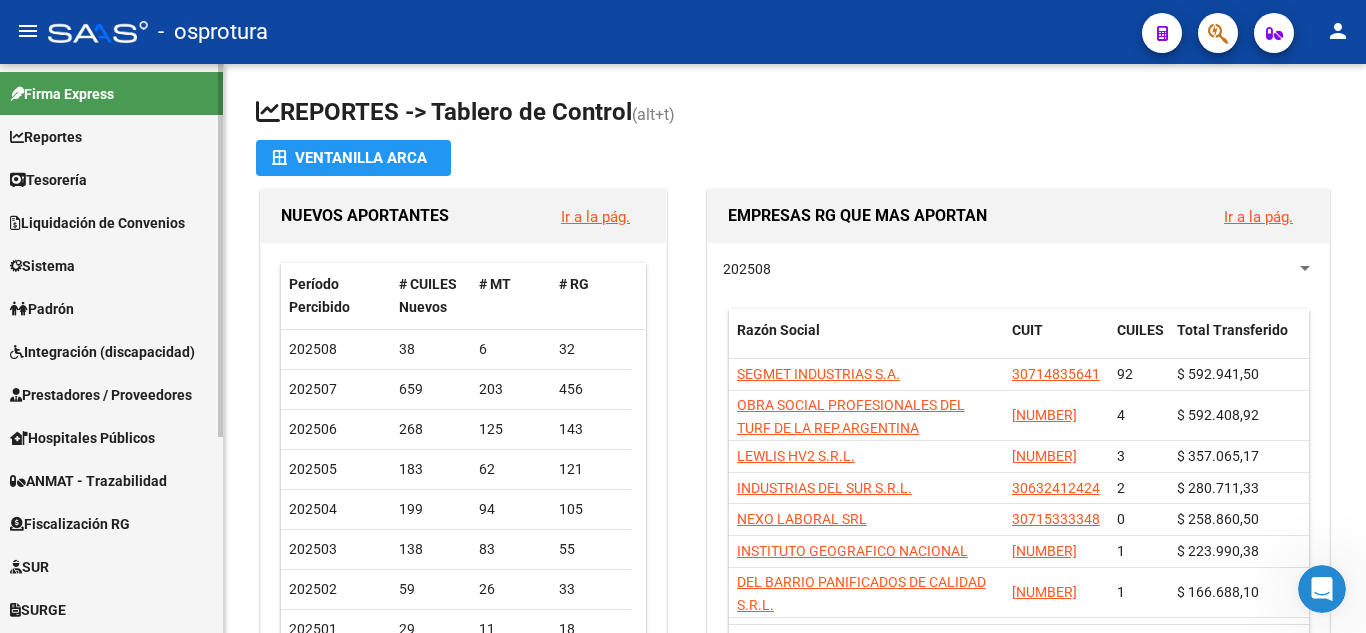 click on "Liquidación de Convenios" at bounding box center [97, 223] 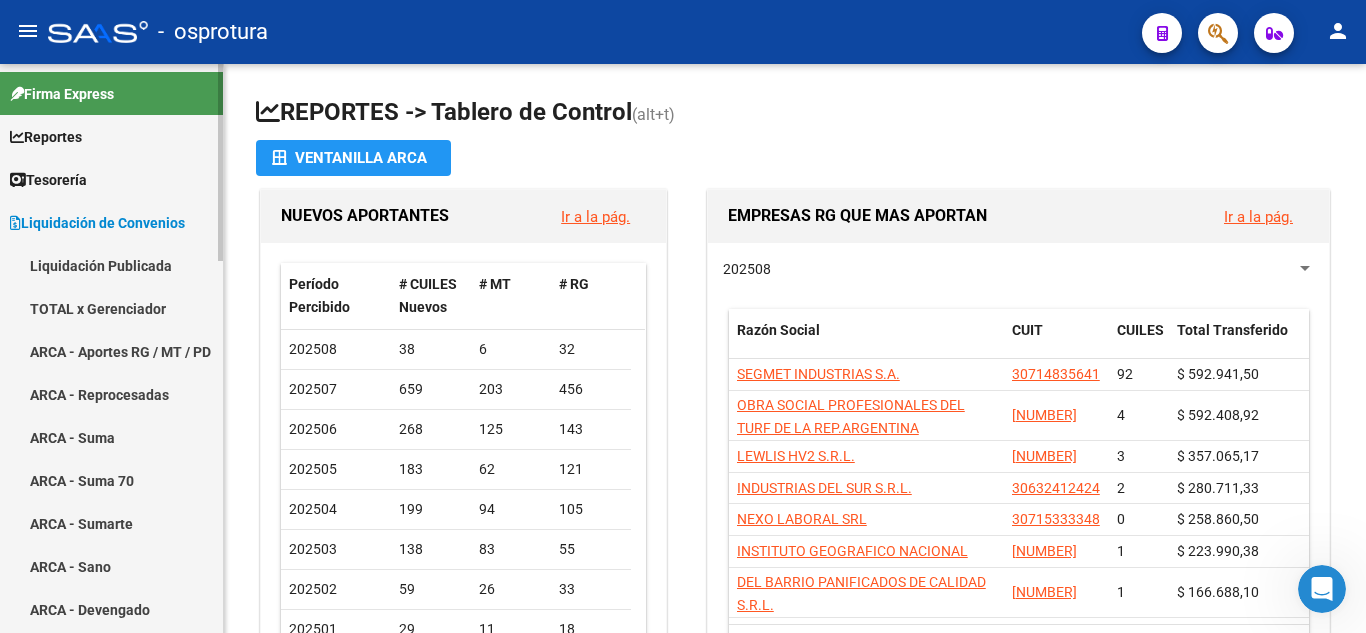 click on "ARCA - Suma" at bounding box center (111, 437) 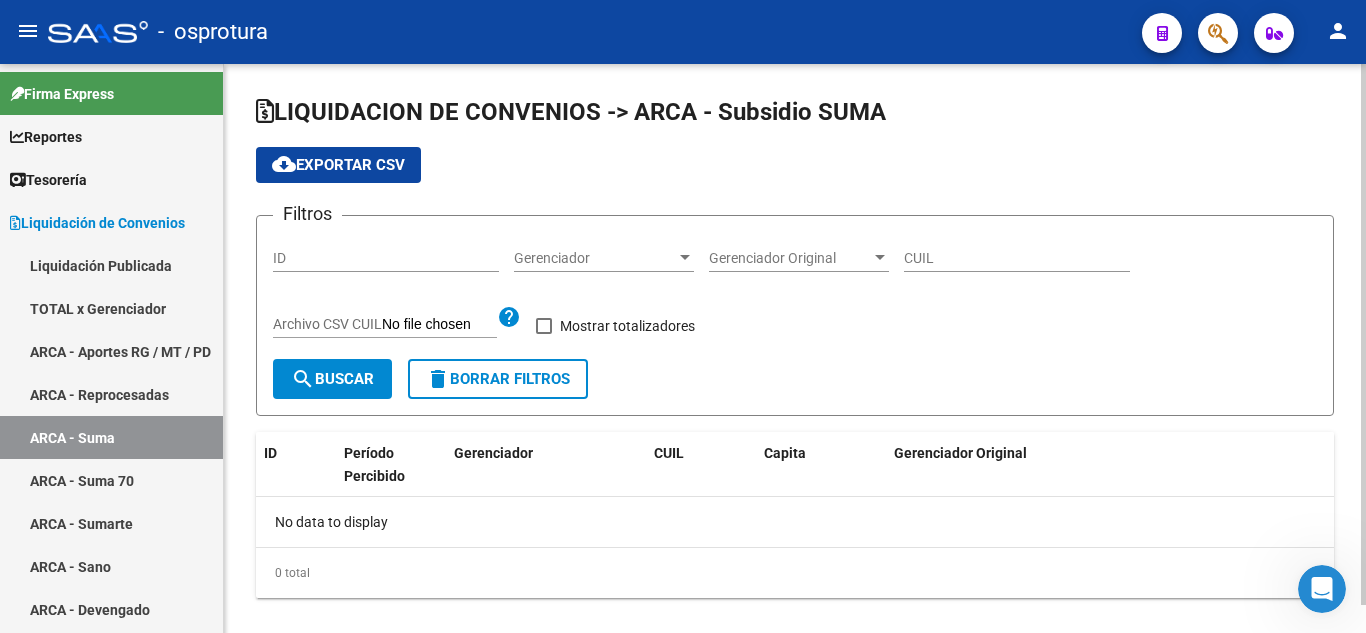 checkbox on "true" 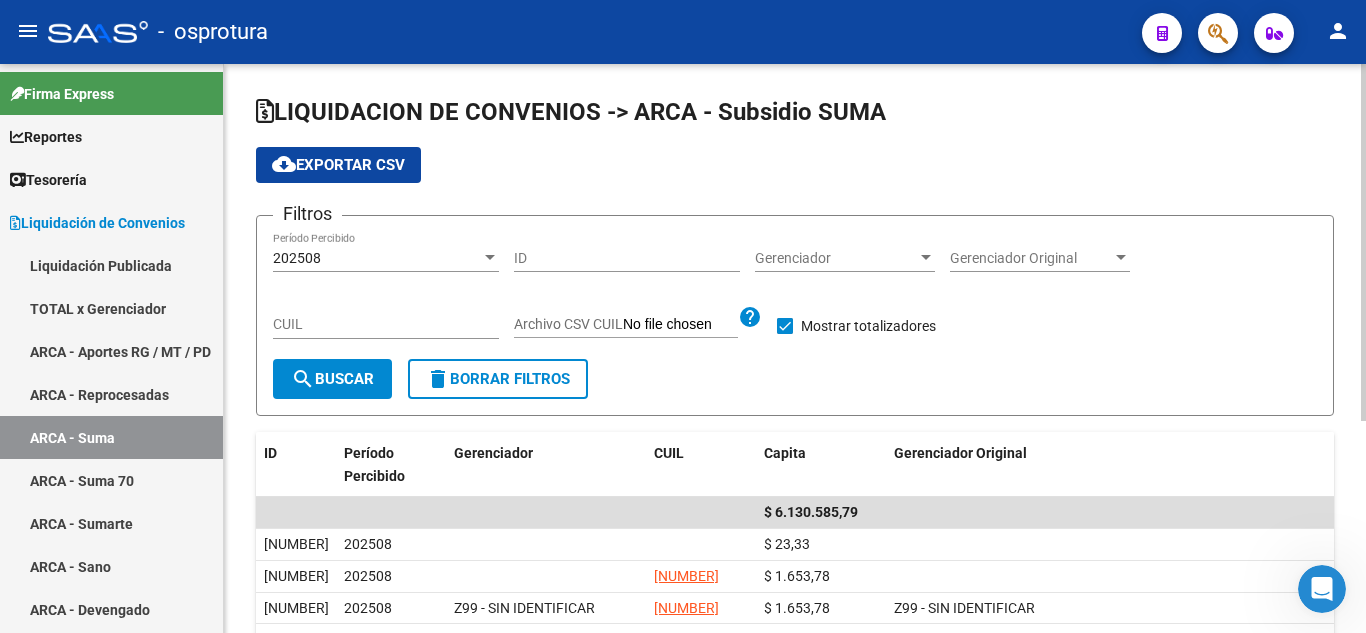 click at bounding box center (490, 258) 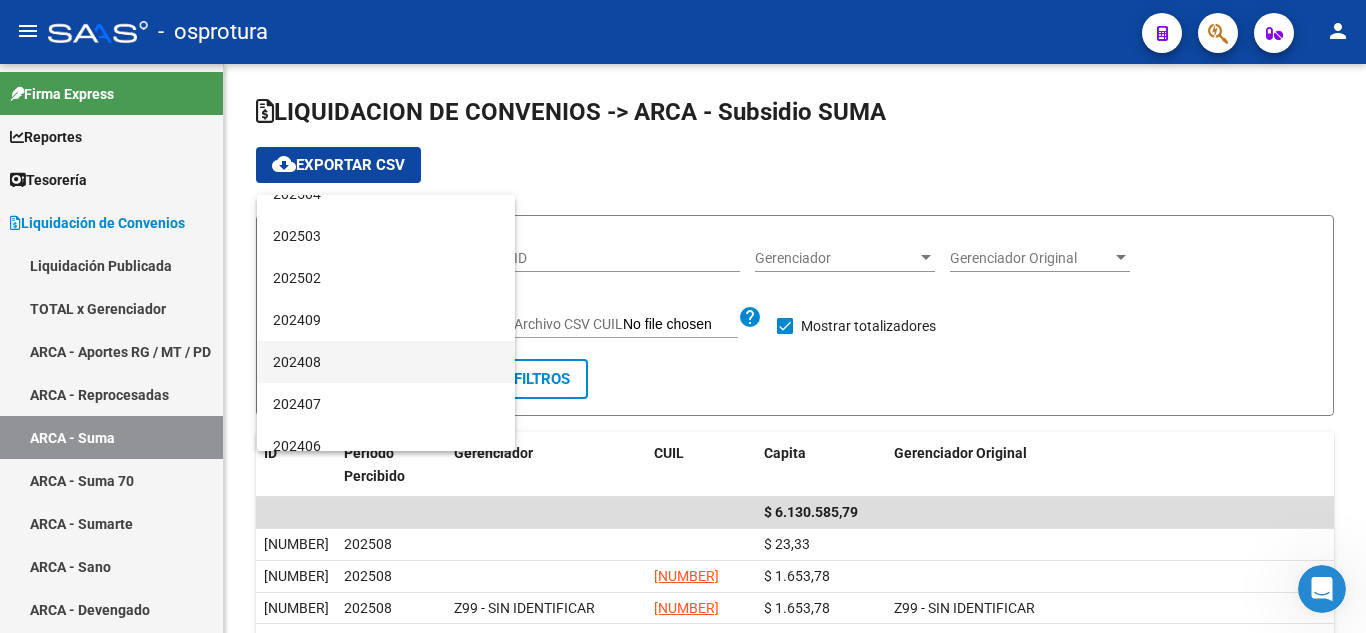 scroll, scrollTop: 200, scrollLeft: 0, axis: vertical 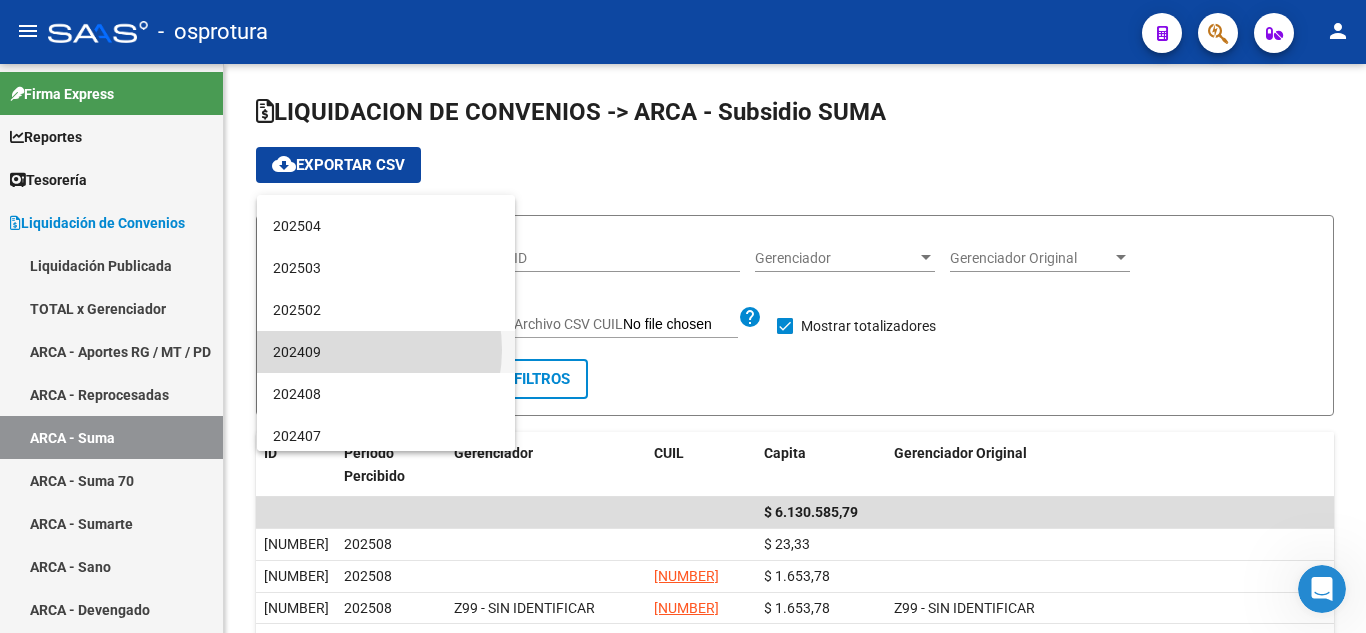 click on "202409" at bounding box center [386, 352] 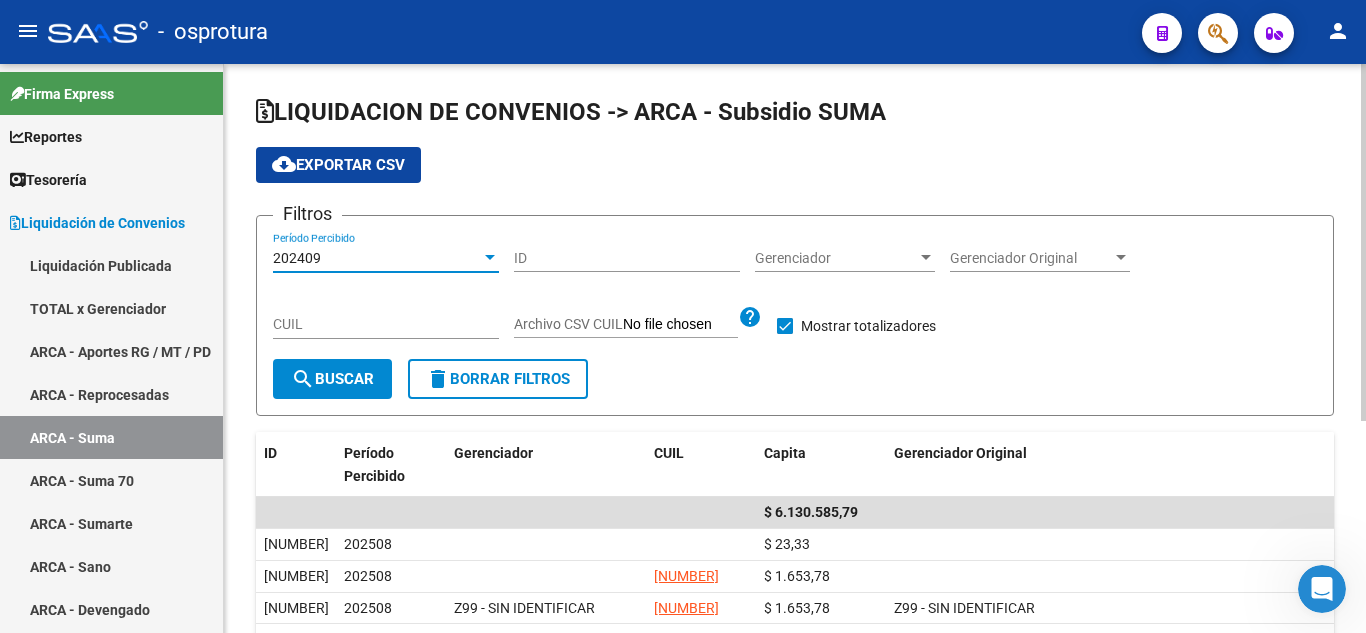 click on "search  Buscar" 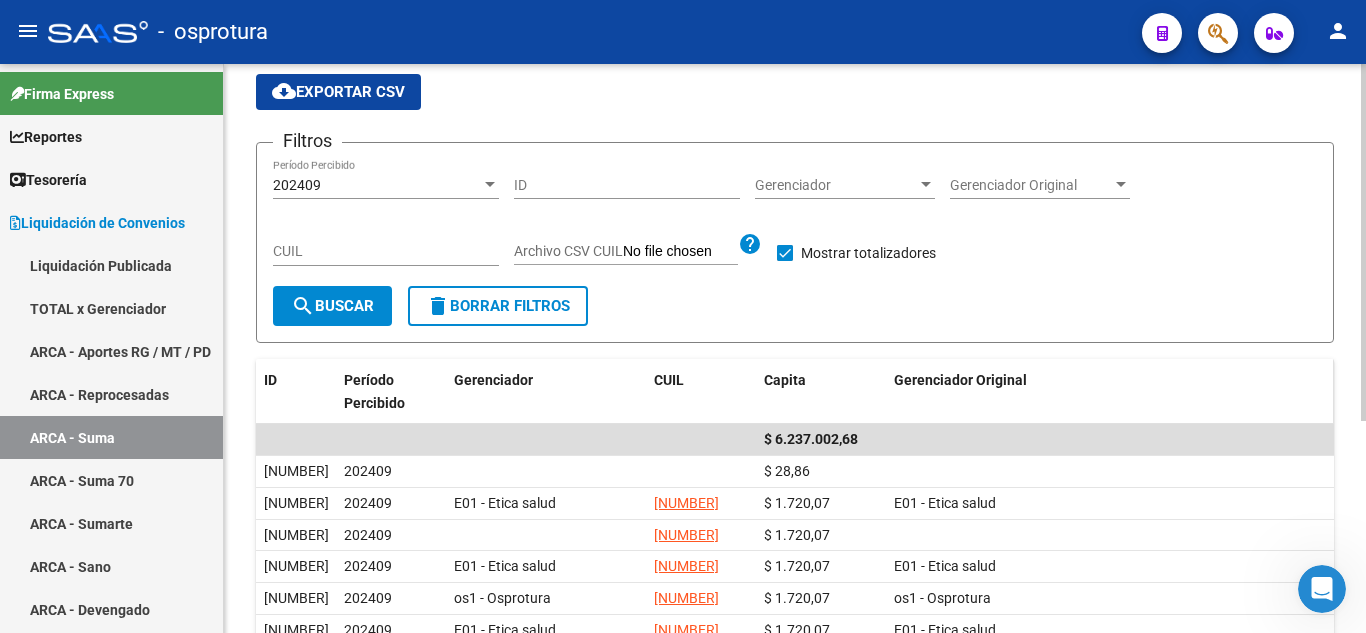 scroll, scrollTop: 100, scrollLeft: 0, axis: vertical 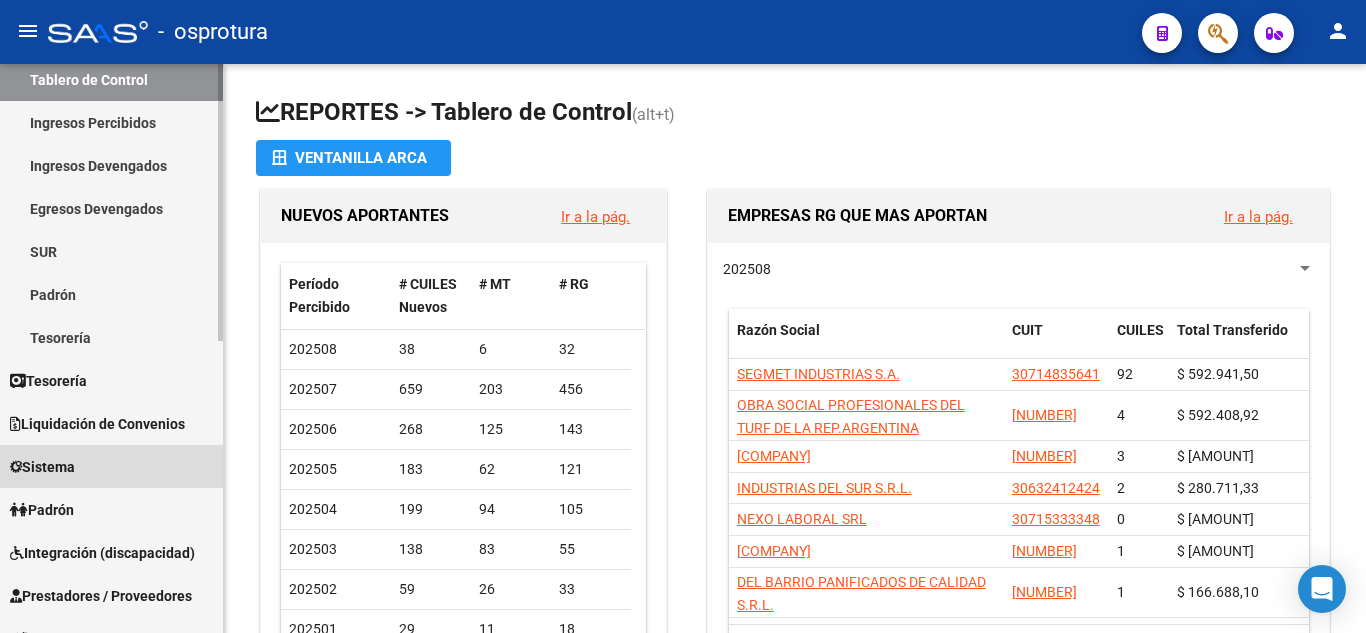 click on "Sistema" at bounding box center [111, 466] 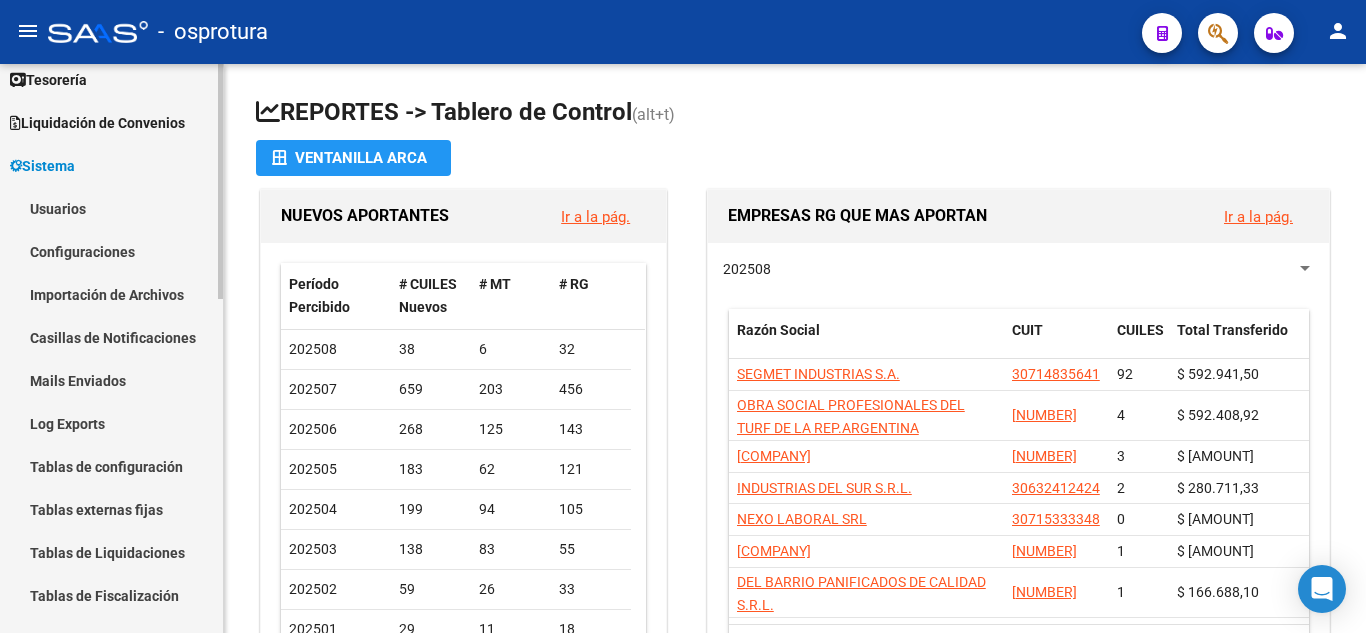 scroll, scrollTop: 187, scrollLeft: 0, axis: vertical 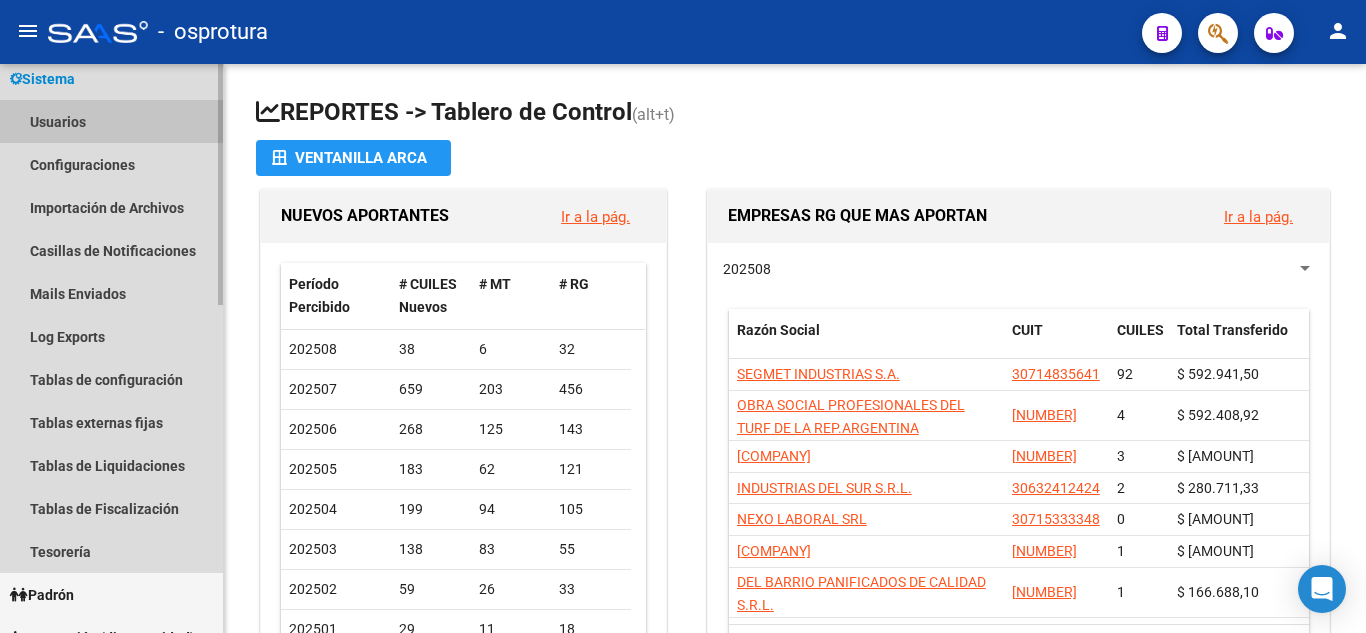 click on "Usuarios" at bounding box center [111, 121] 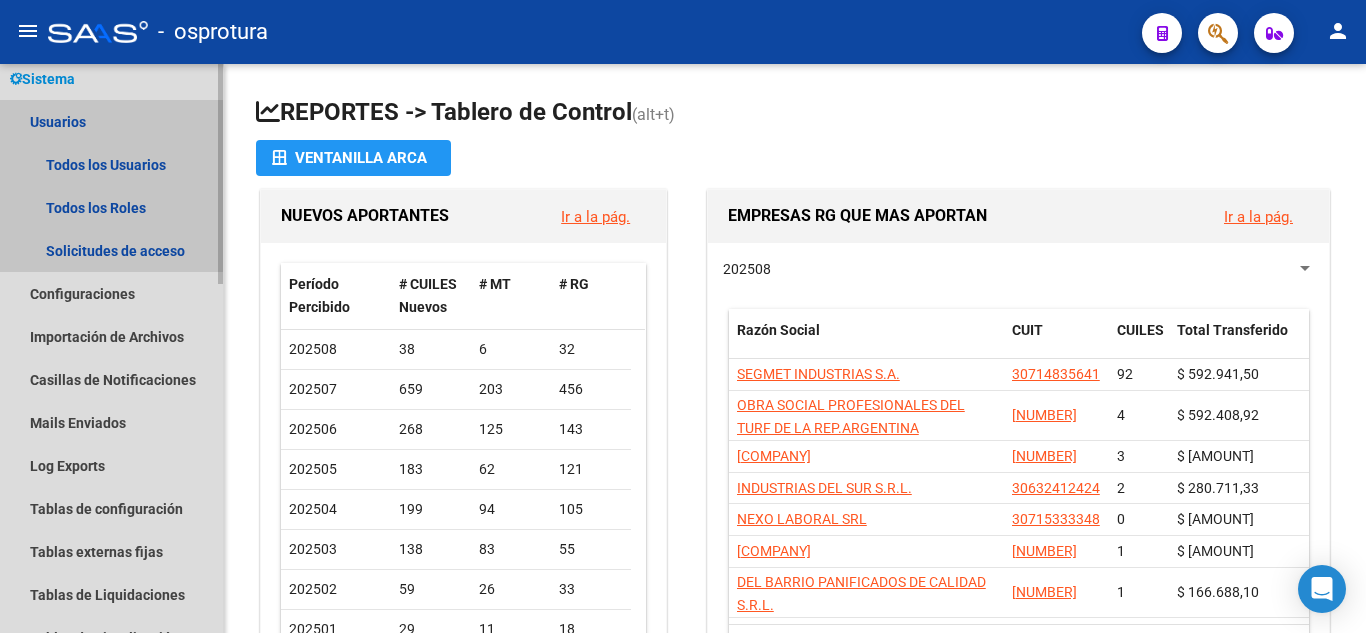 click on "Usuarios" at bounding box center [111, 121] 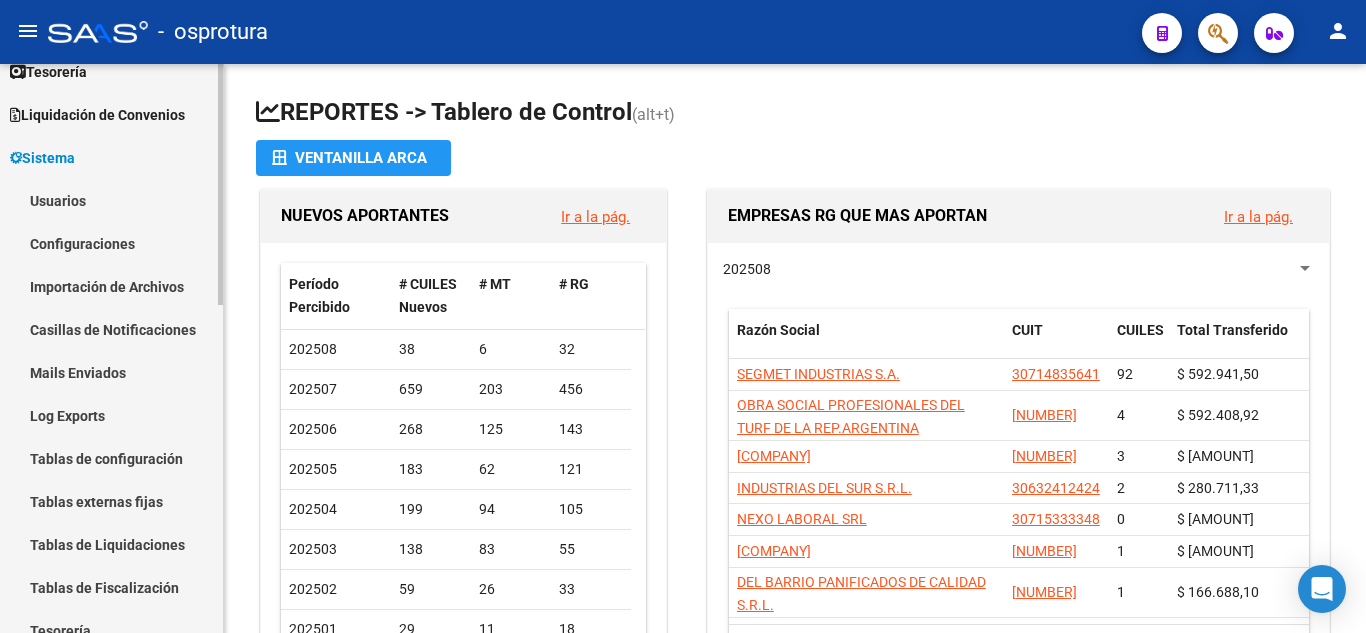scroll, scrollTop: 0, scrollLeft: 0, axis: both 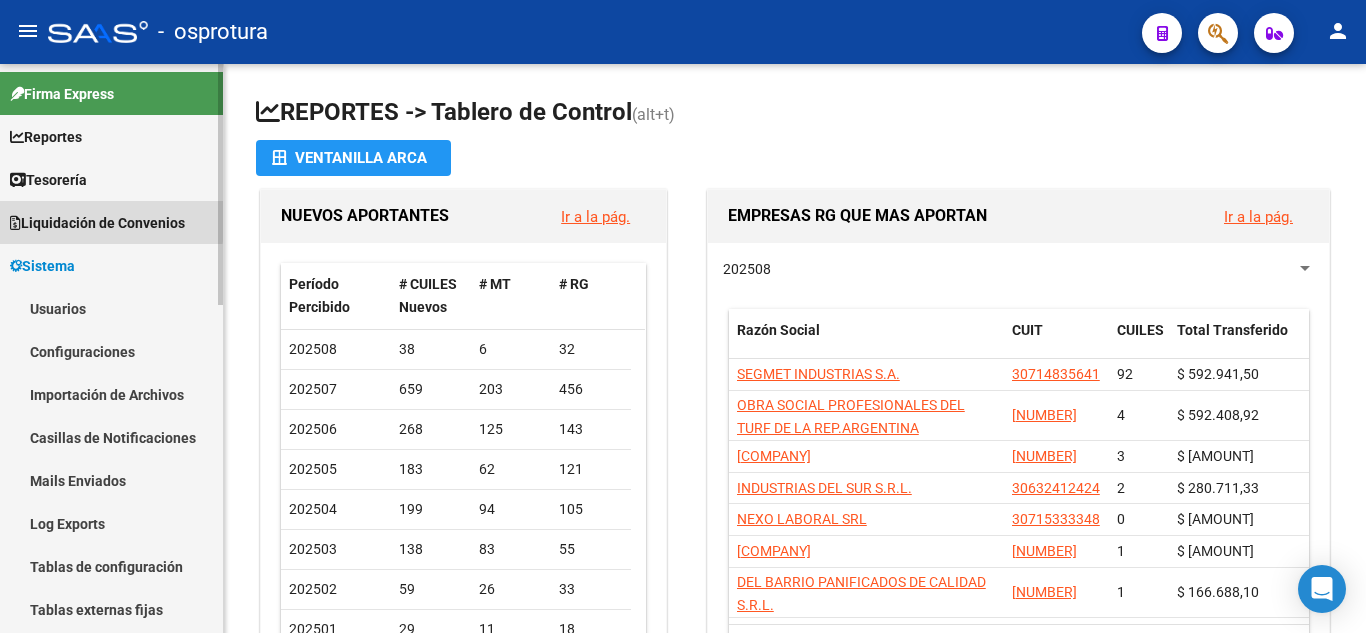 drag, startPoint x: 82, startPoint y: 218, endPoint x: 87, endPoint y: 246, distance: 28.442924 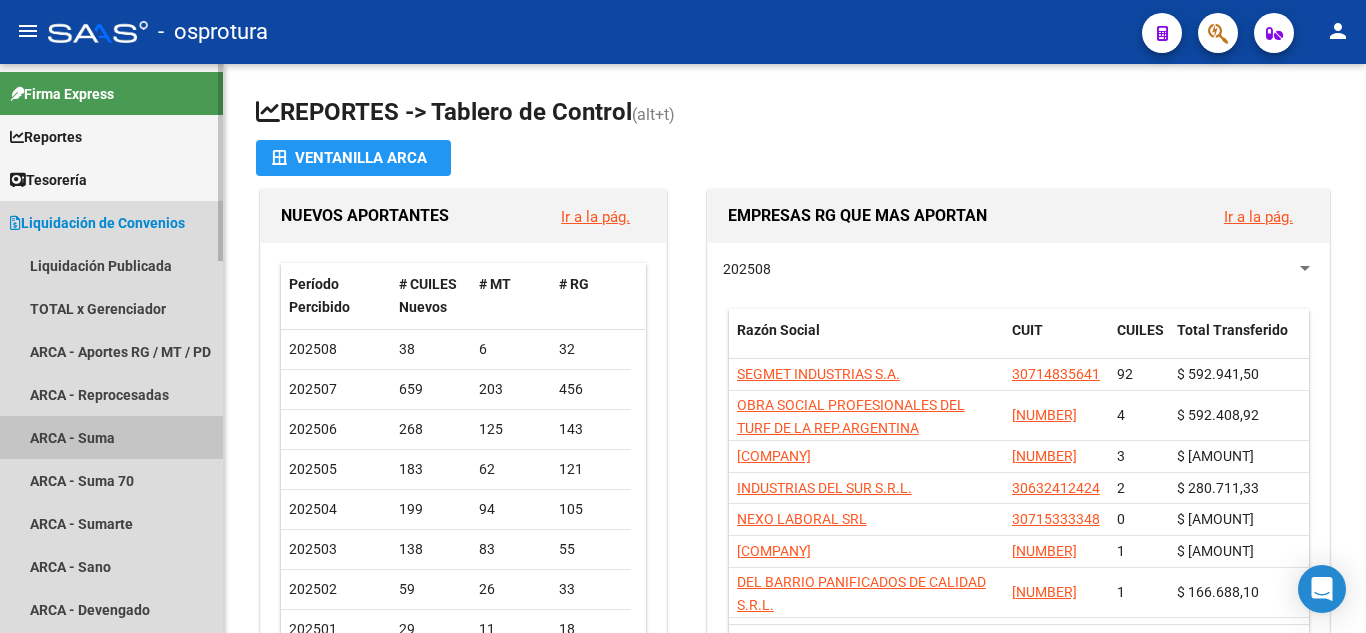 click on "ARCA - Suma" at bounding box center [111, 437] 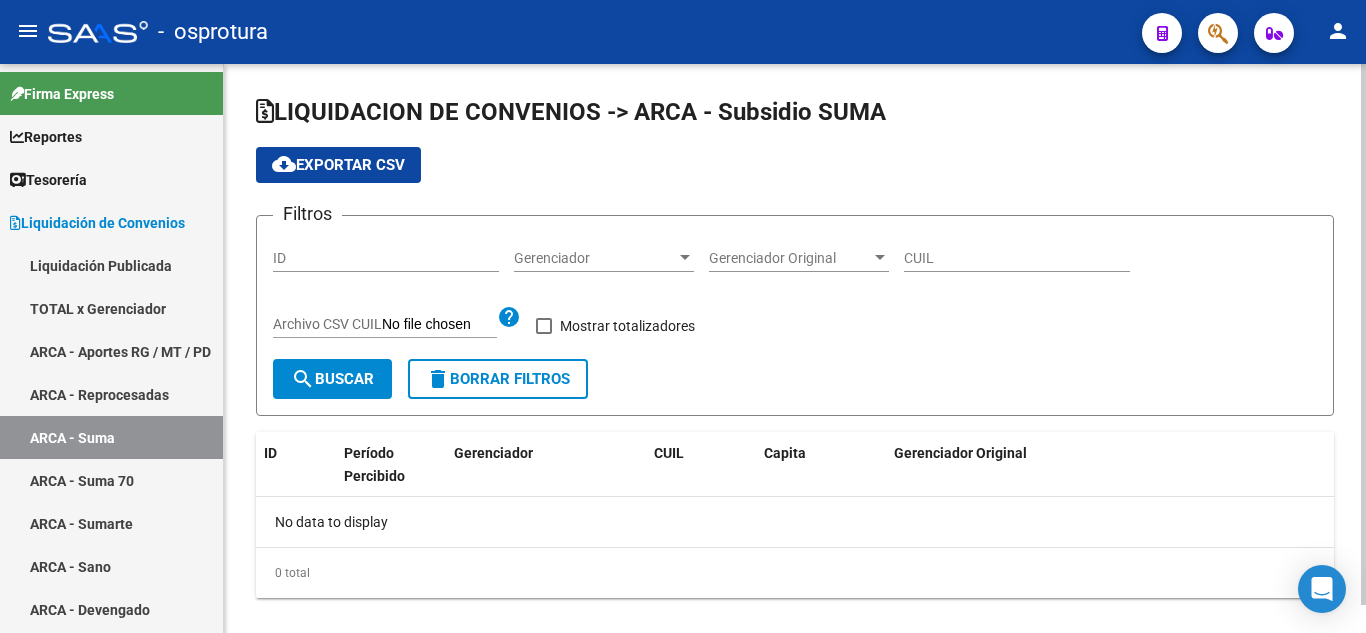 checkbox on "true" 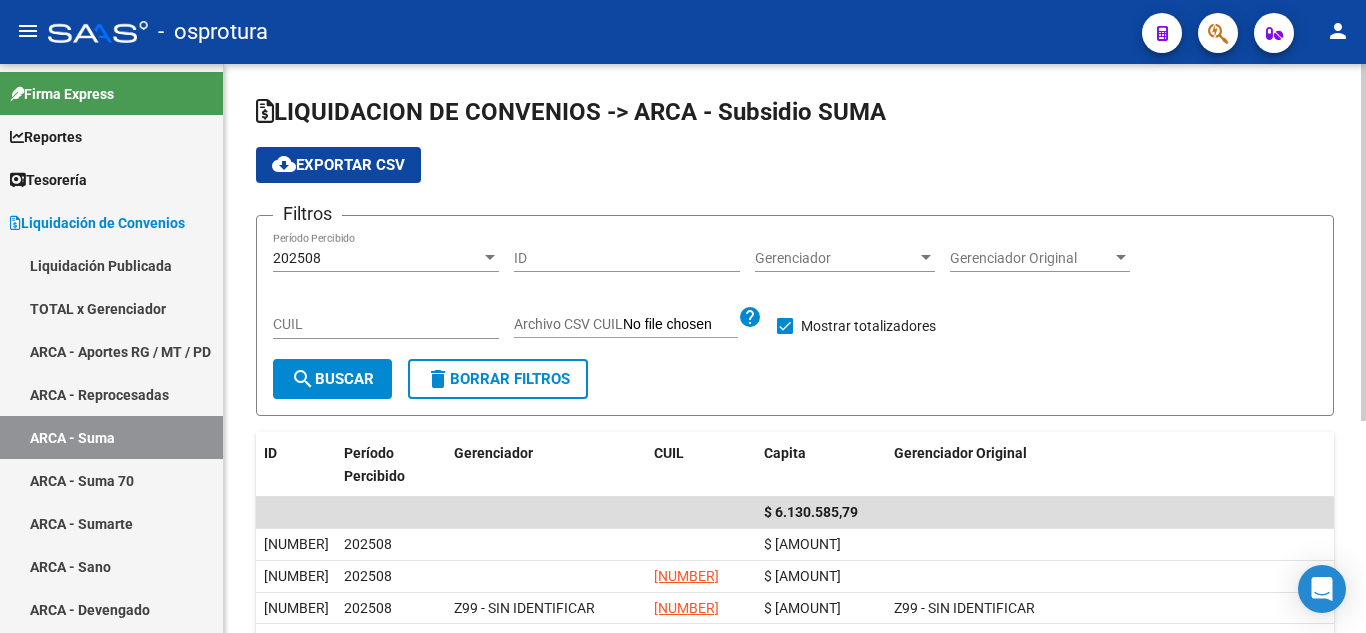 click at bounding box center [490, 257] 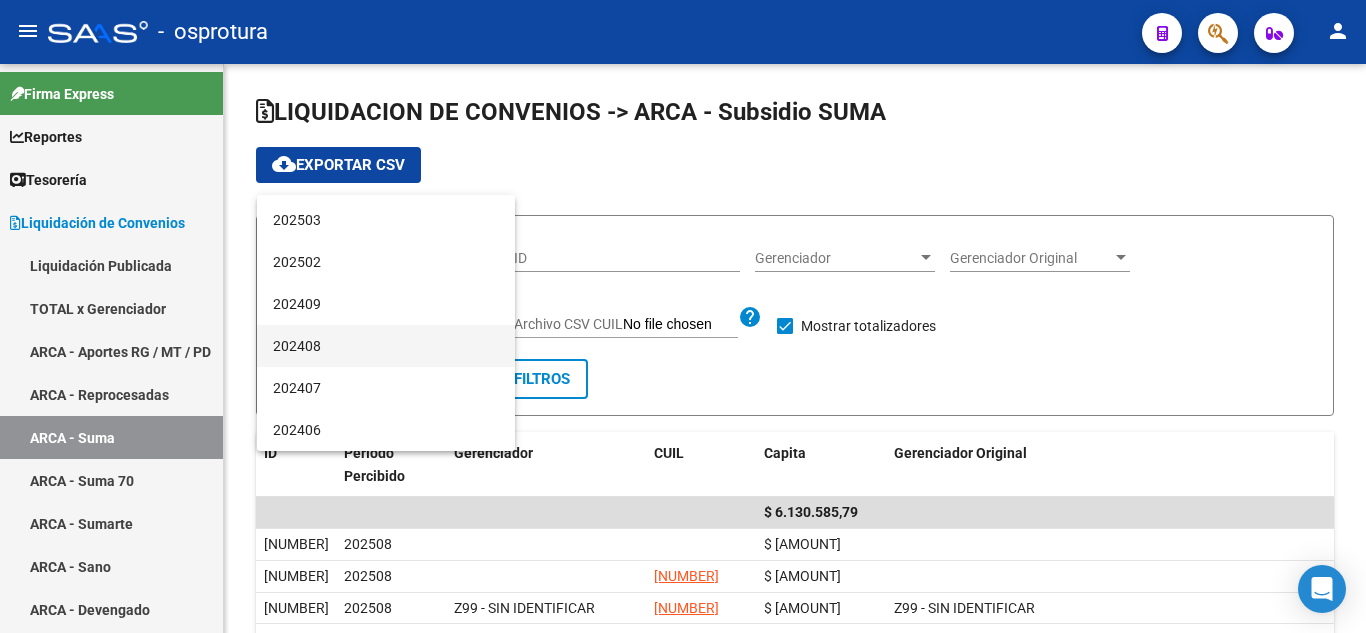 scroll, scrollTop: 200, scrollLeft: 0, axis: vertical 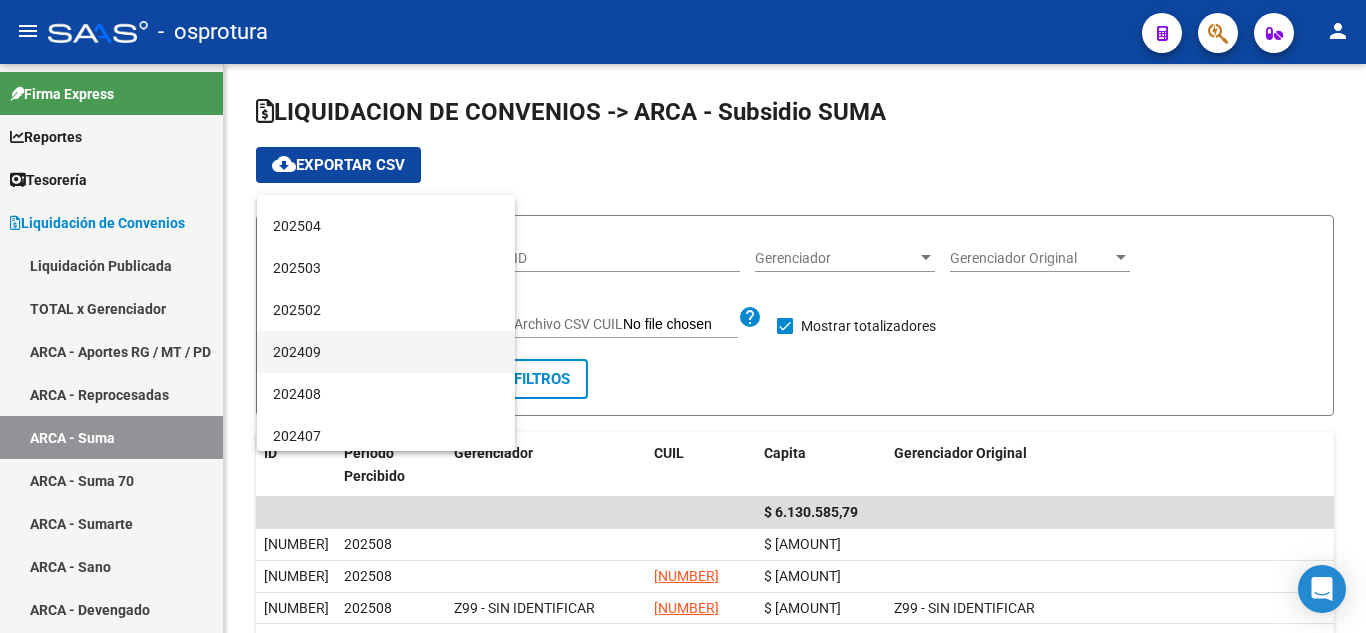 click on "202409" at bounding box center (386, 352) 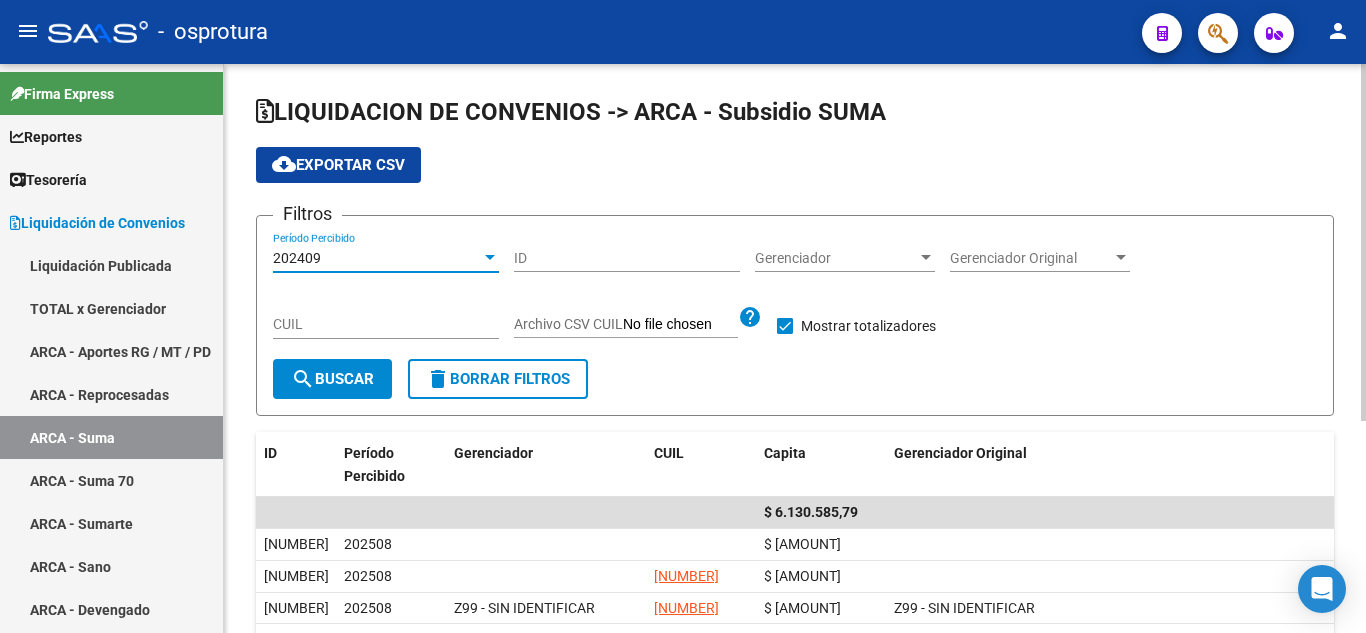 click on "search  Buscar" 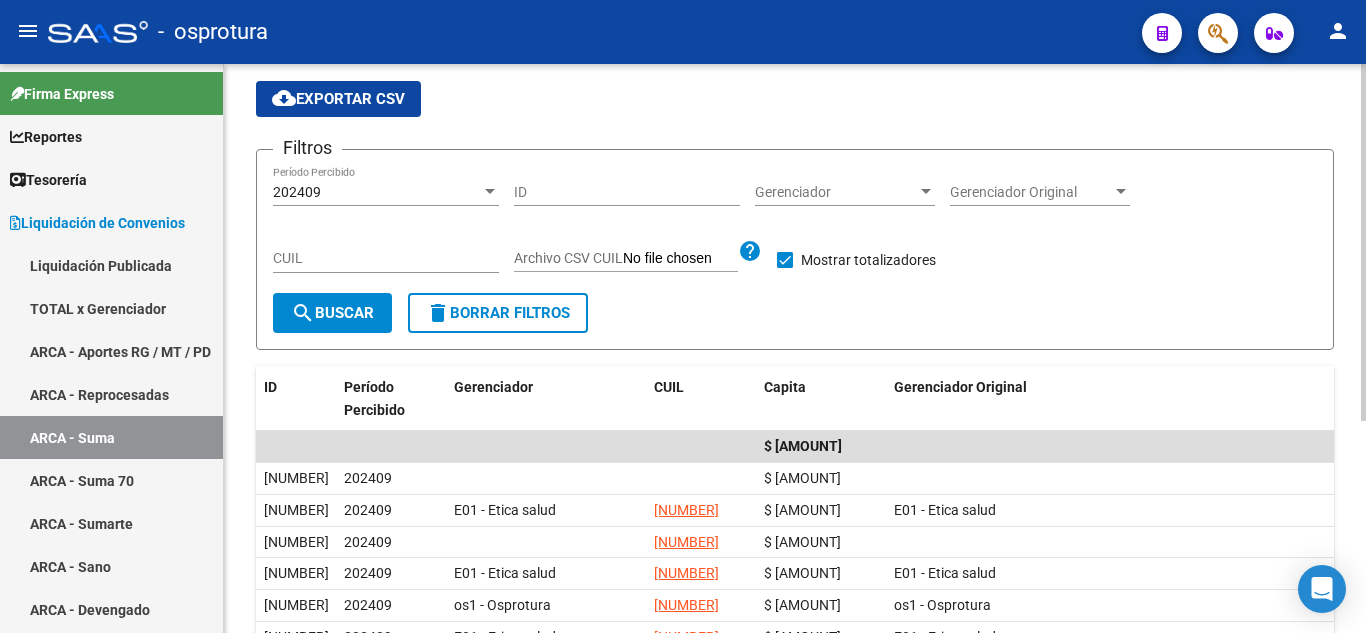 scroll, scrollTop: 100, scrollLeft: 0, axis: vertical 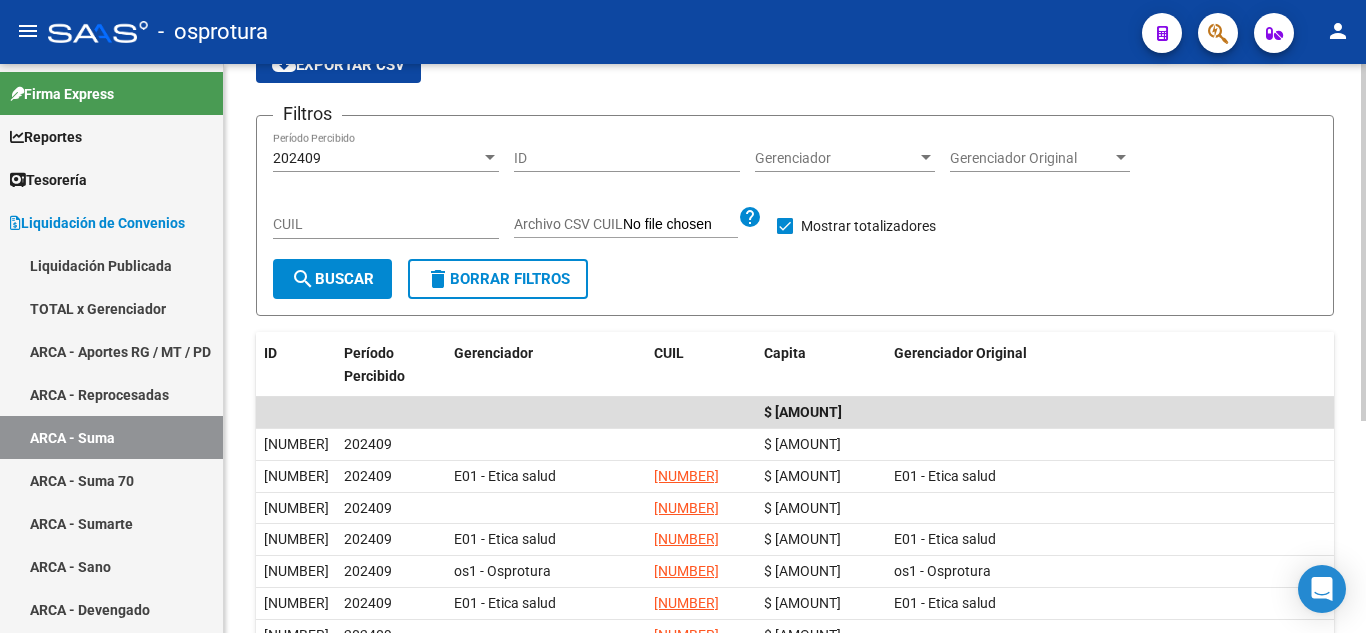 click on "202409" at bounding box center (377, 158) 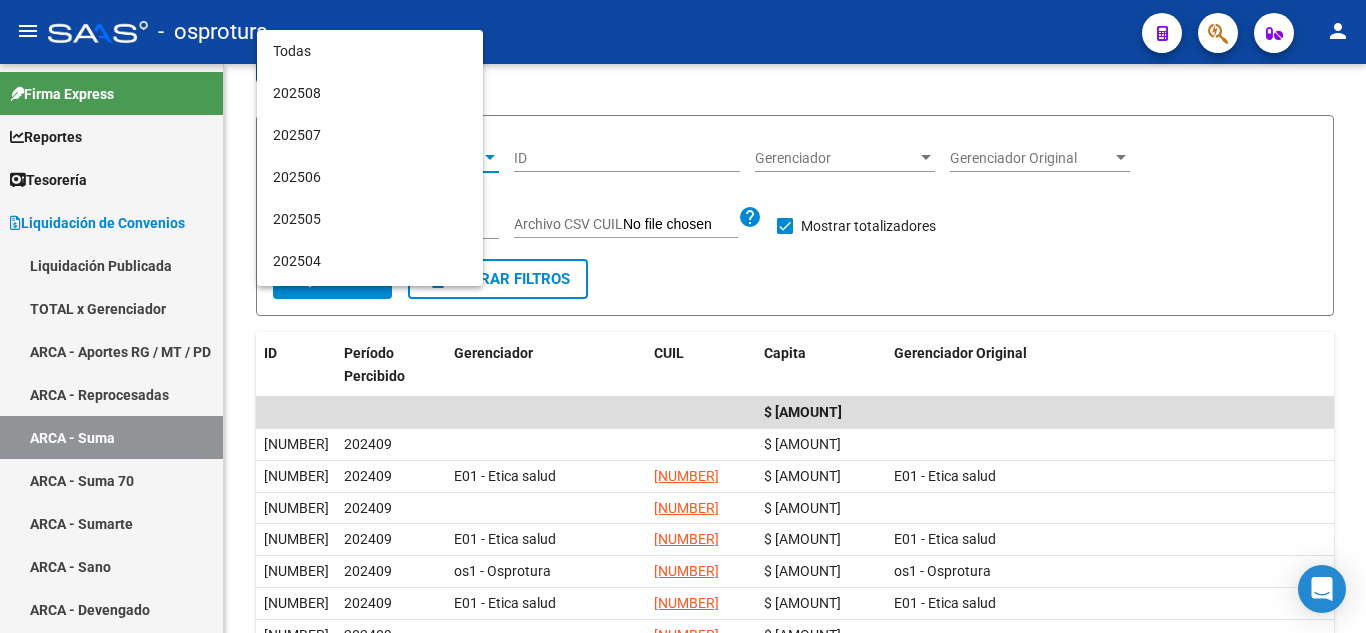 scroll, scrollTop: 229, scrollLeft: 0, axis: vertical 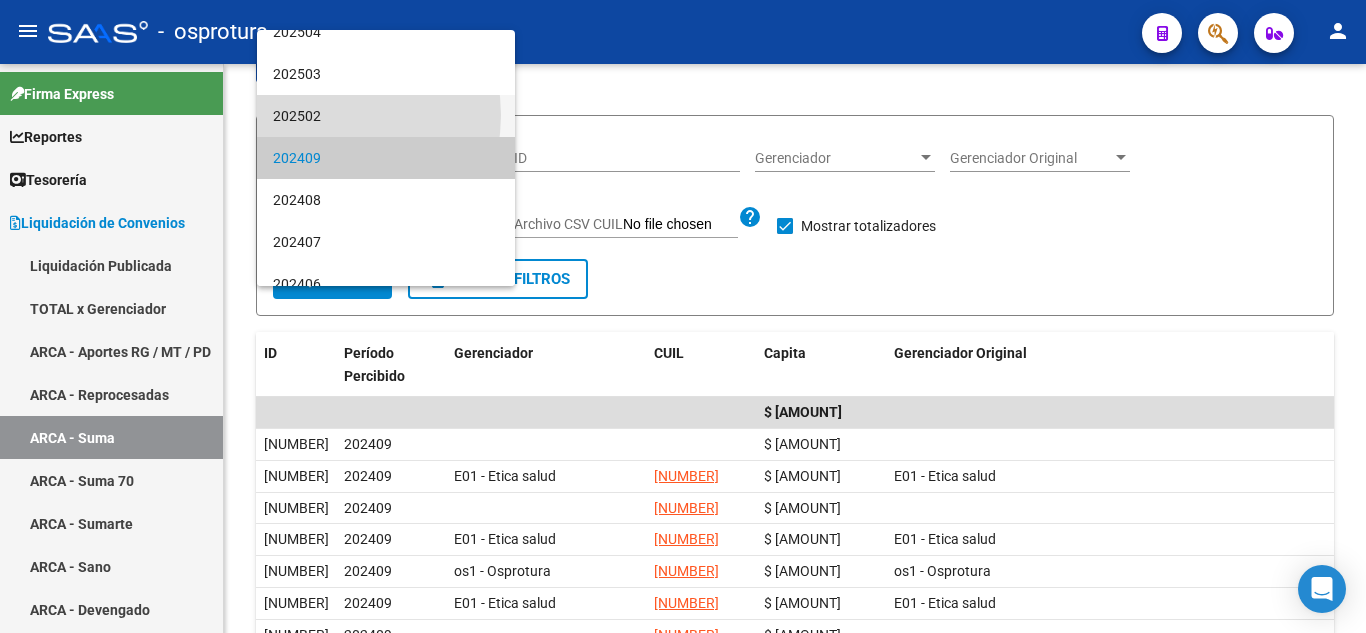 click on "202502" at bounding box center [386, 116] 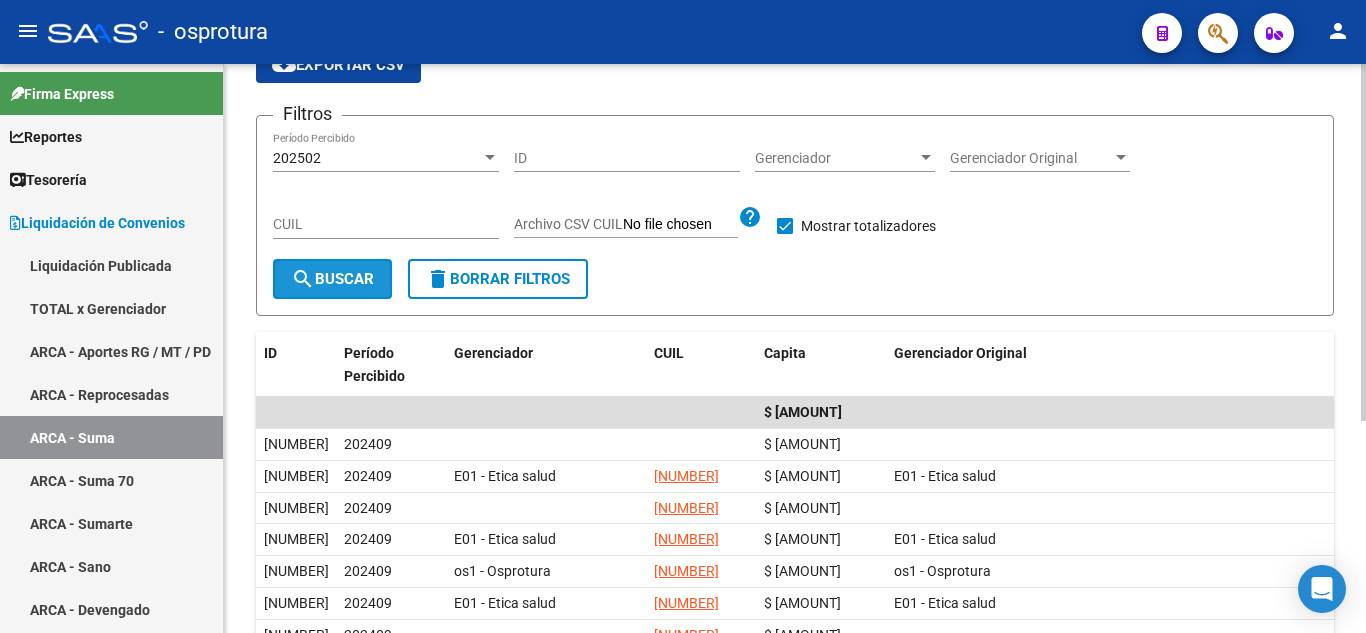 click on "search  Buscar" 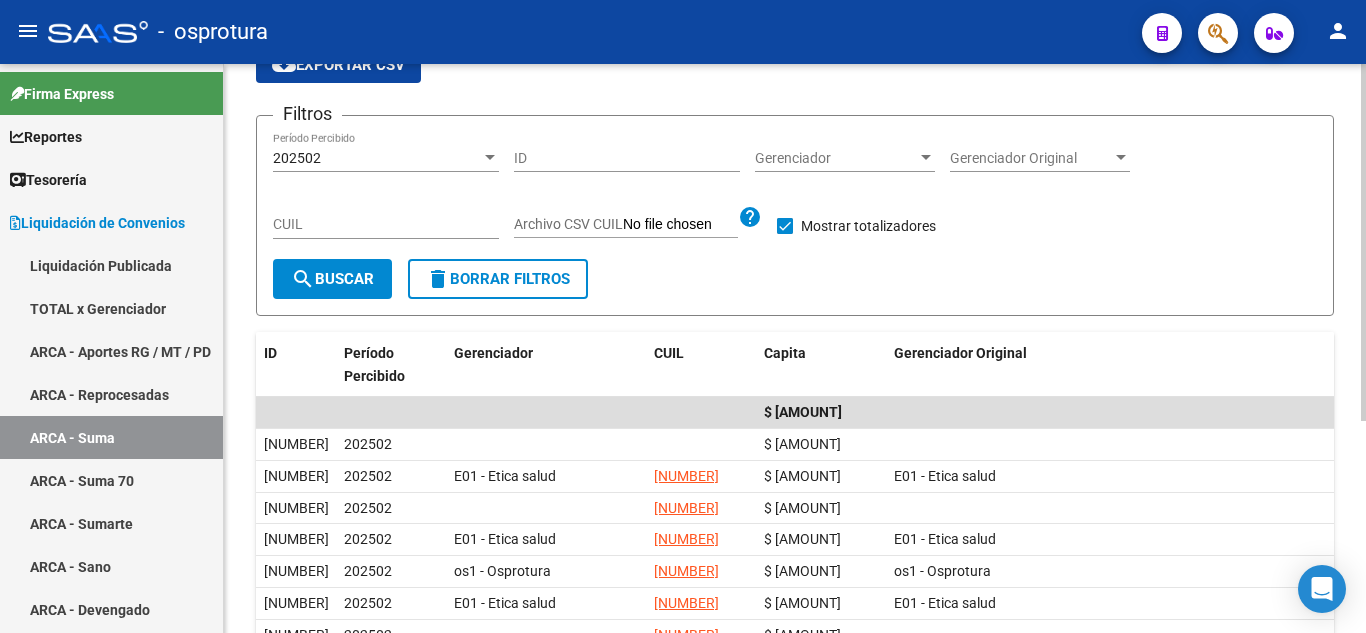 click on "202502 Período Percibido" 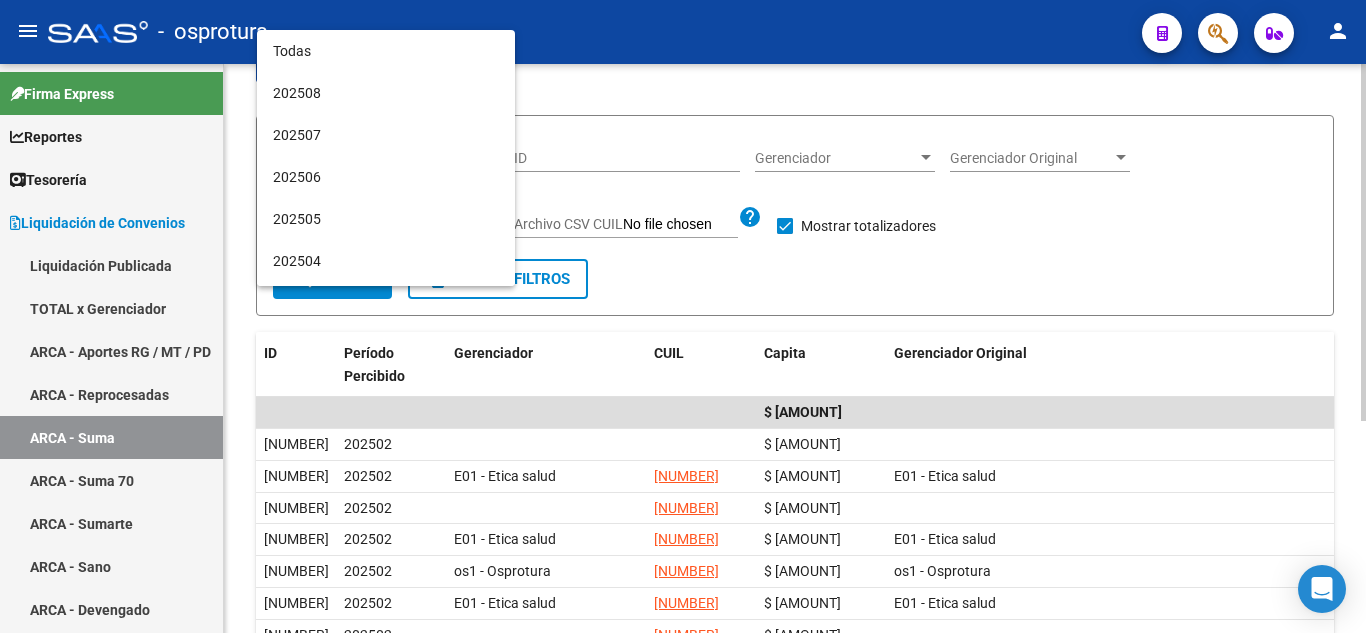 scroll, scrollTop: 187, scrollLeft: 0, axis: vertical 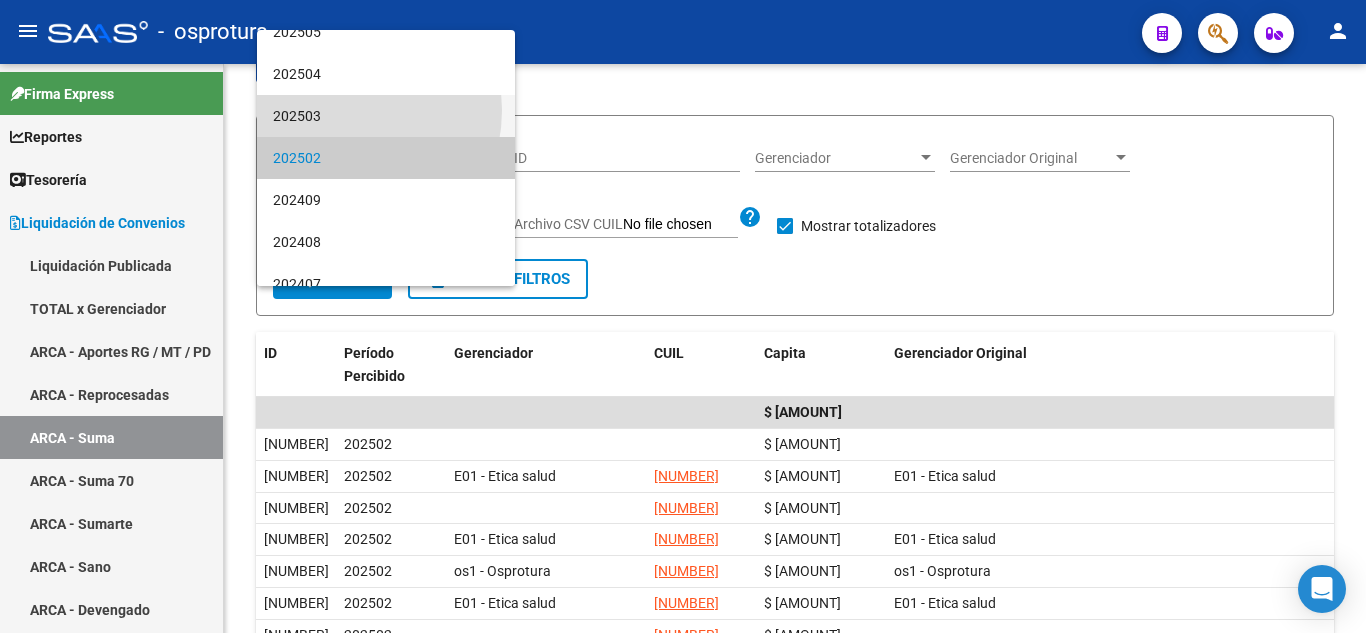 click on "202503" at bounding box center [386, 116] 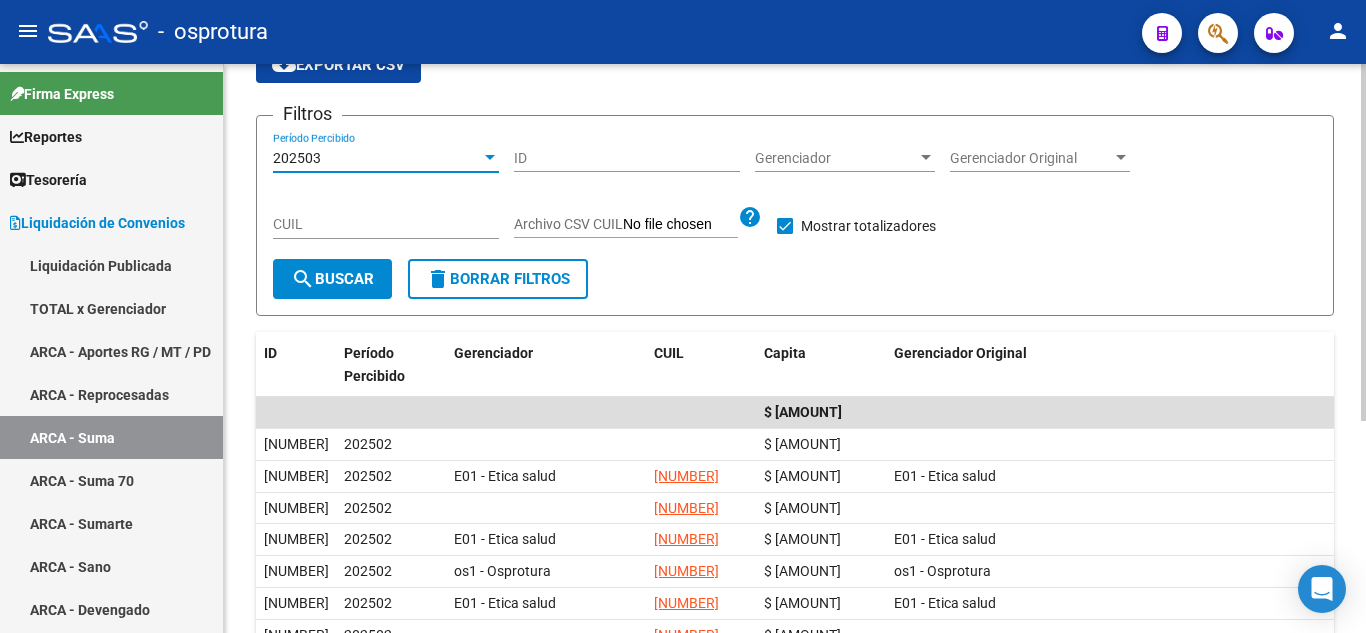 click on "search  Buscar" 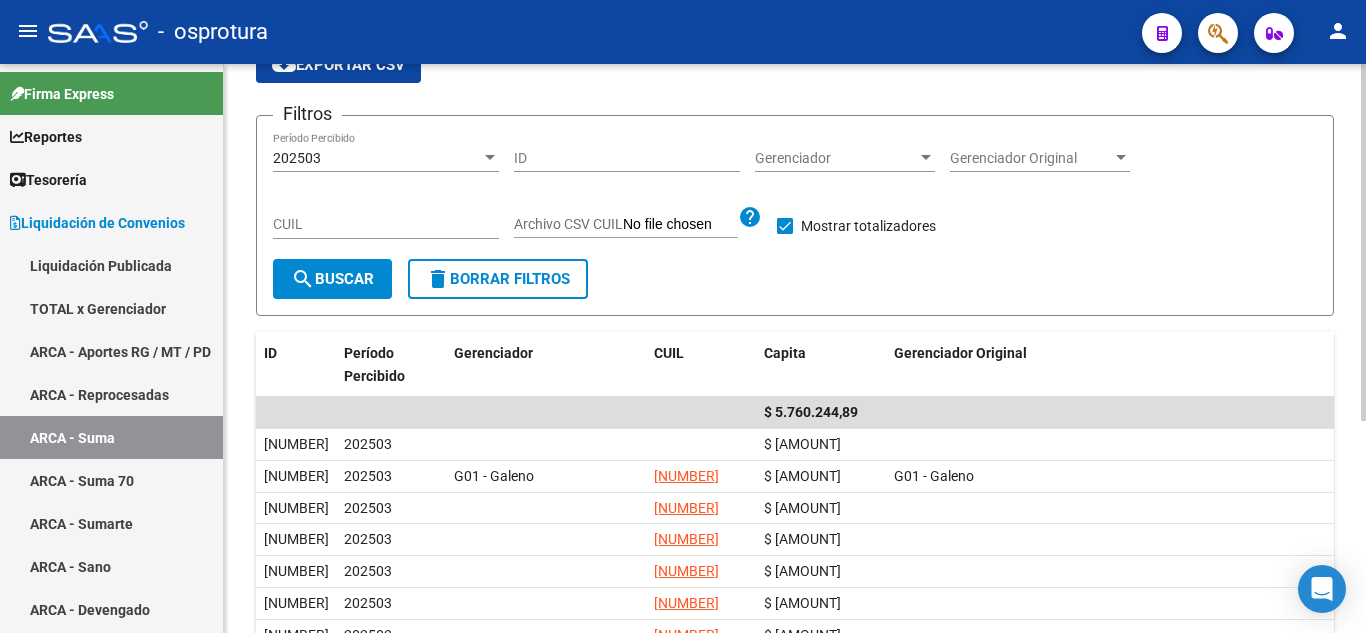 scroll, scrollTop: 0, scrollLeft: 0, axis: both 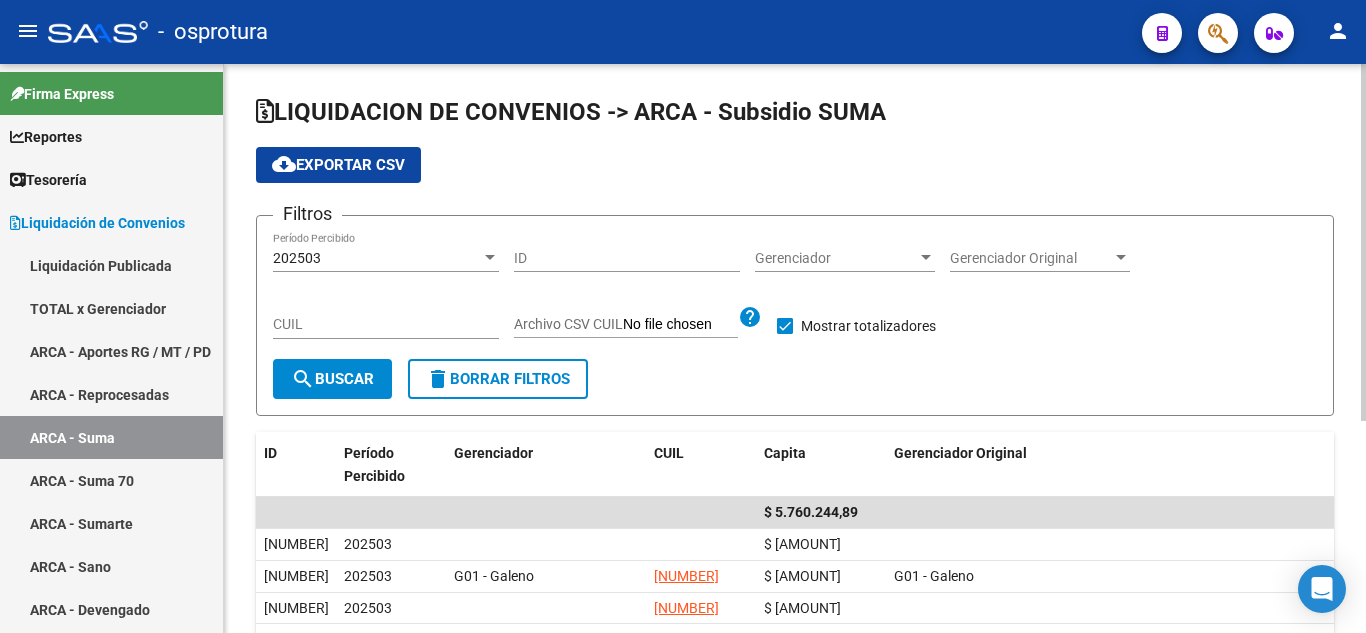 click on "202503" at bounding box center (377, 258) 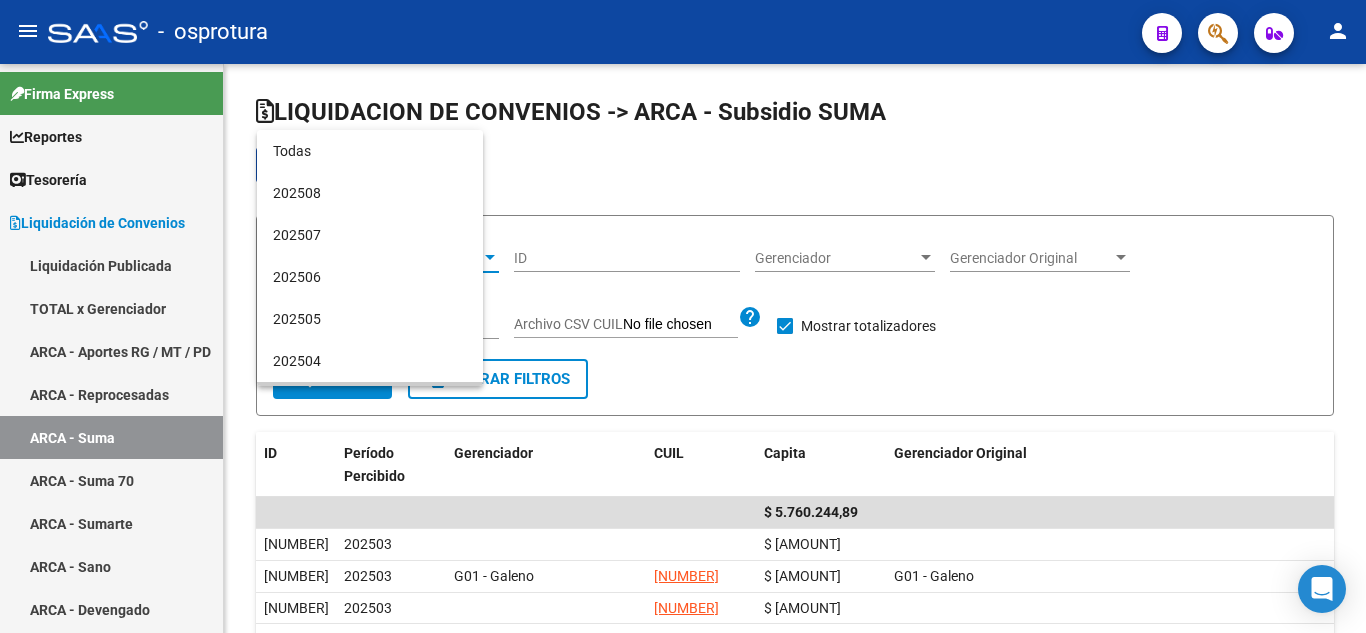 scroll, scrollTop: 145, scrollLeft: 0, axis: vertical 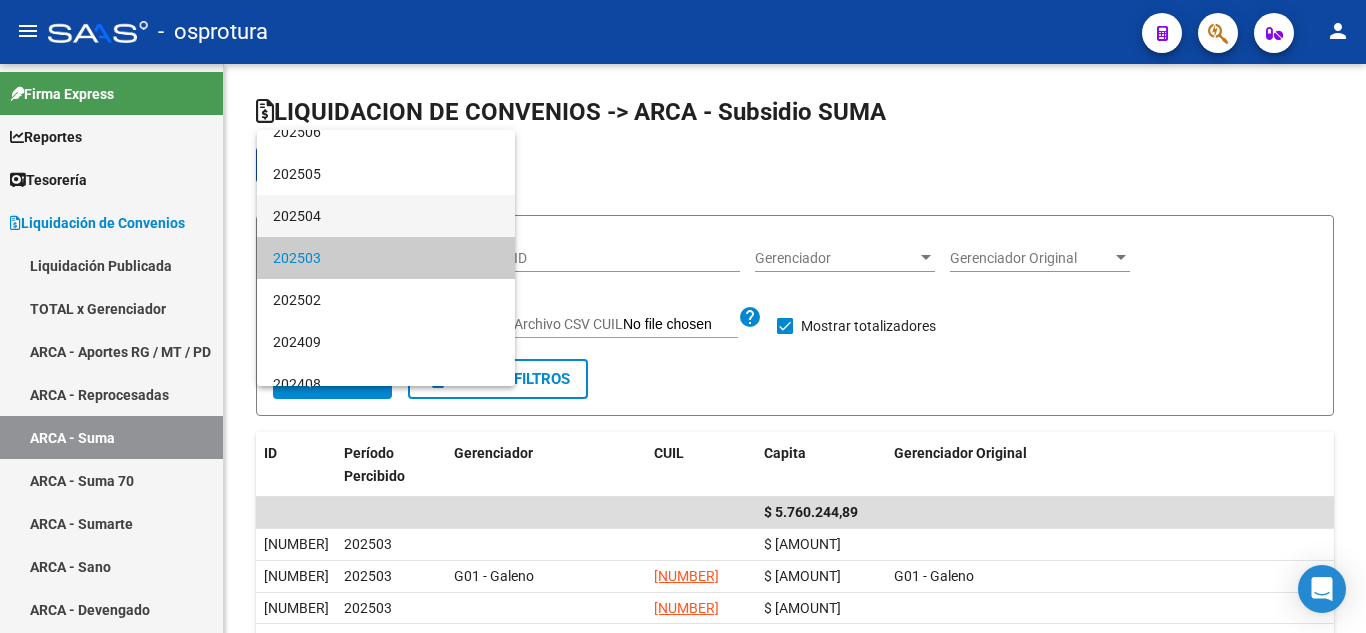 click on "202504" at bounding box center (386, 216) 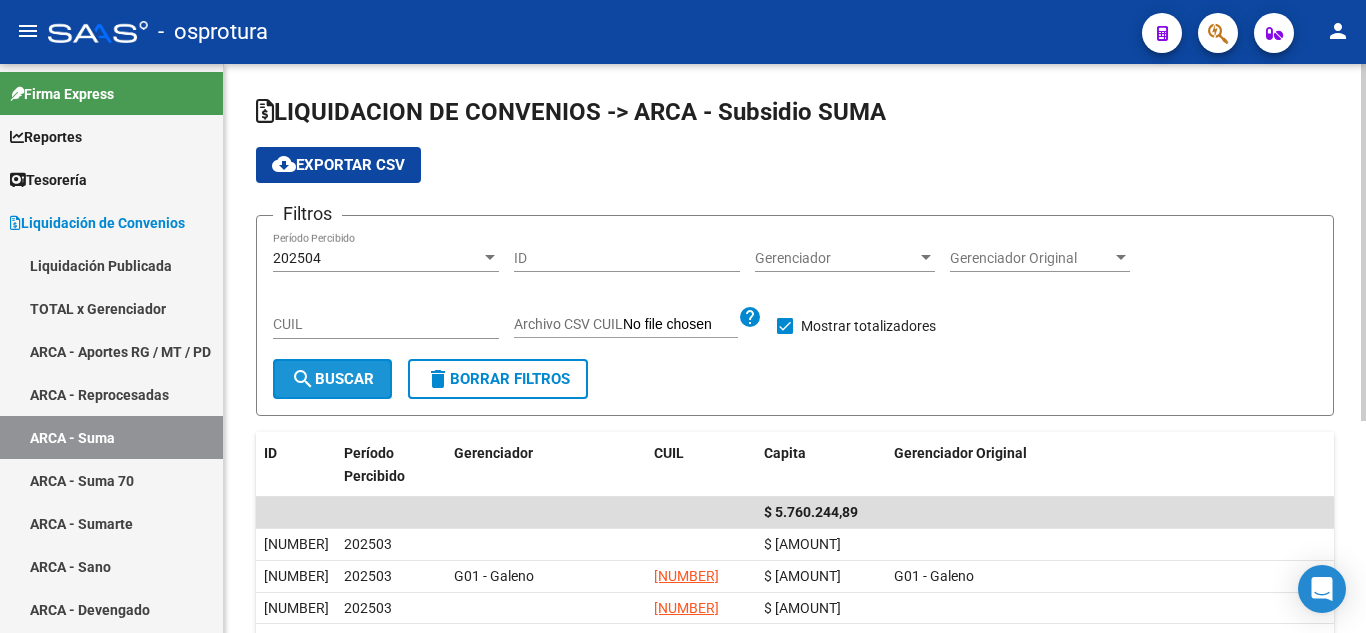 click on "search  Buscar" 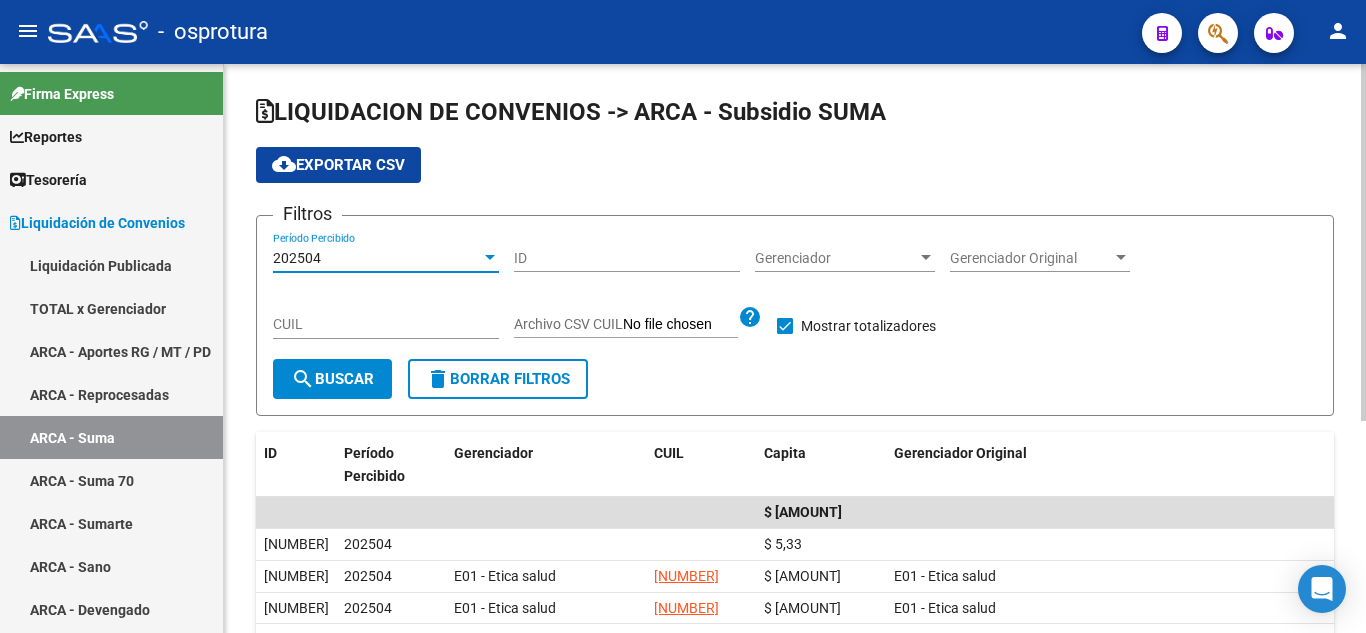 click on "202504" at bounding box center (377, 258) 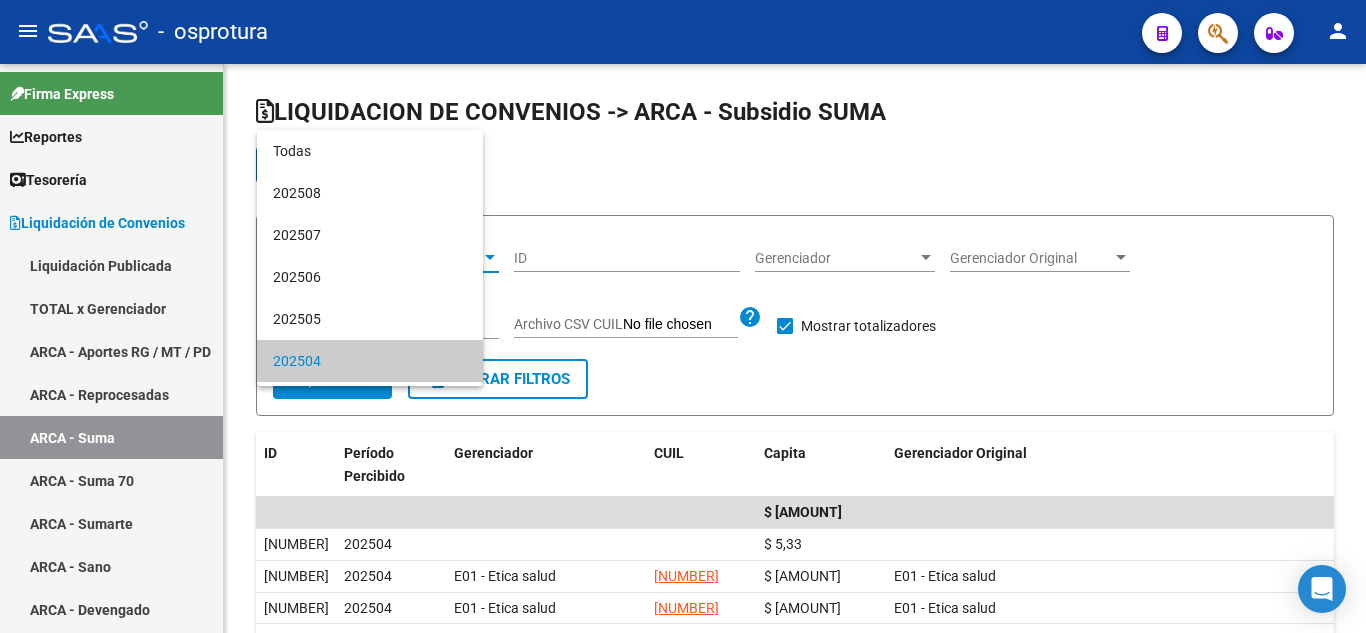 scroll, scrollTop: 103, scrollLeft: 0, axis: vertical 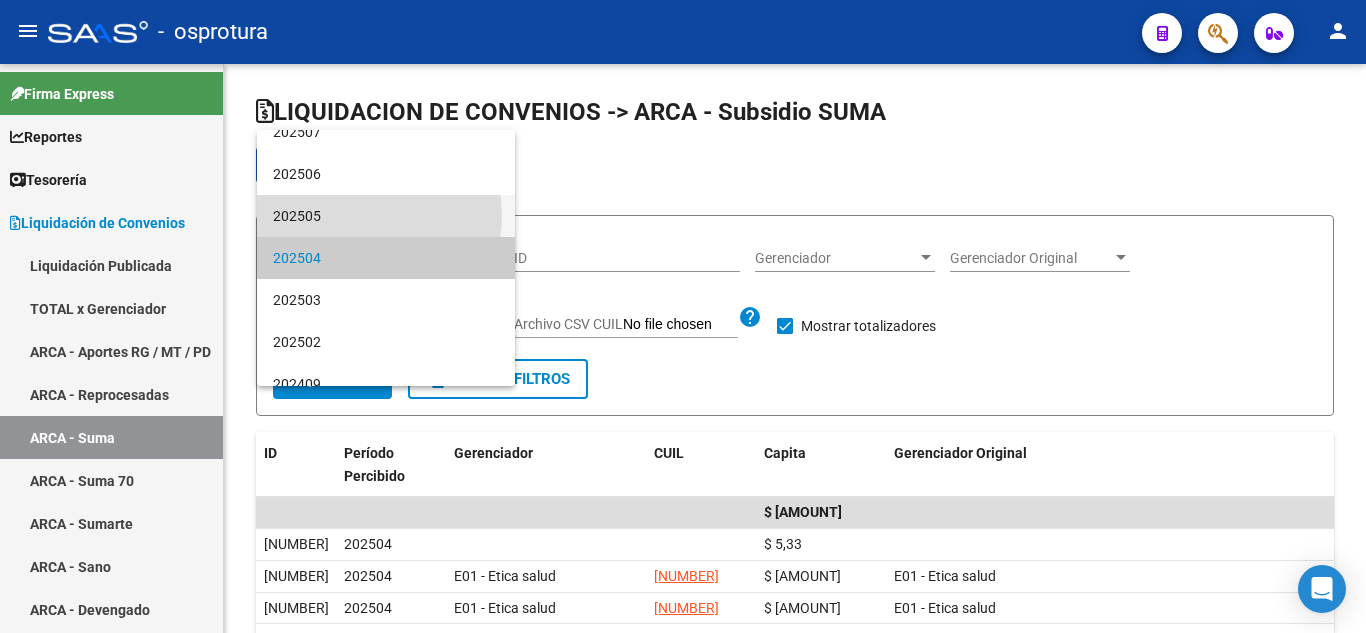 click on "202505" at bounding box center (386, 216) 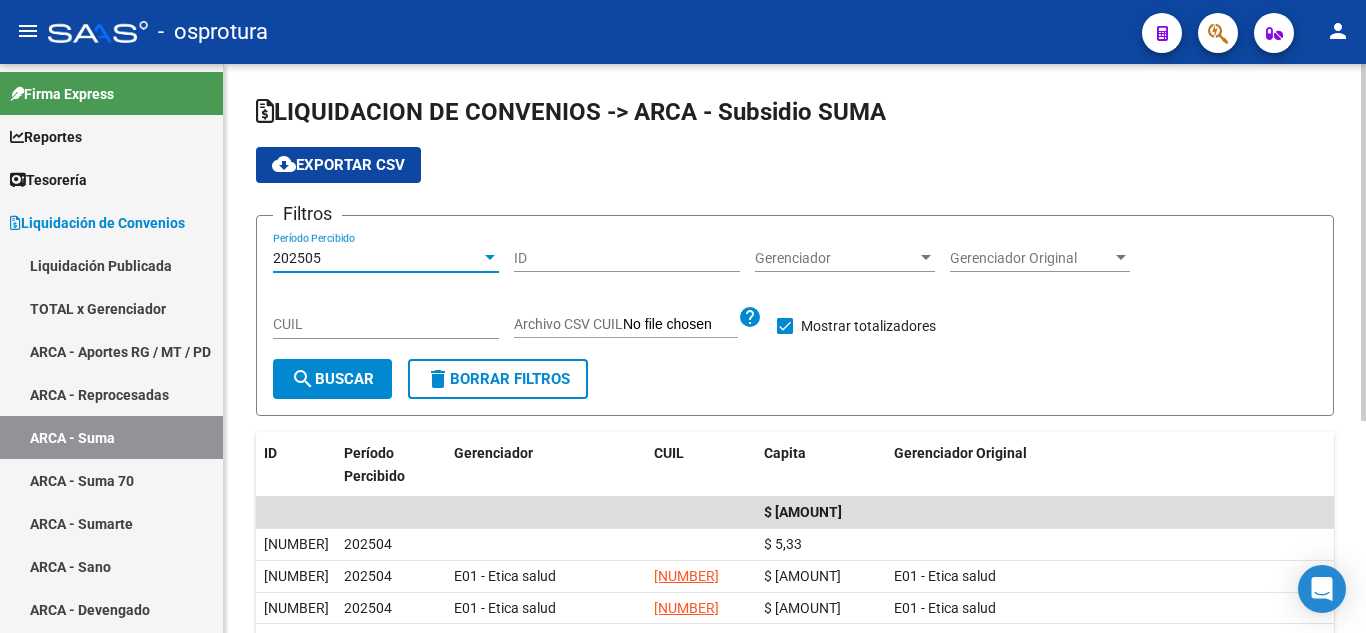 click on "202505 Período Percibido" 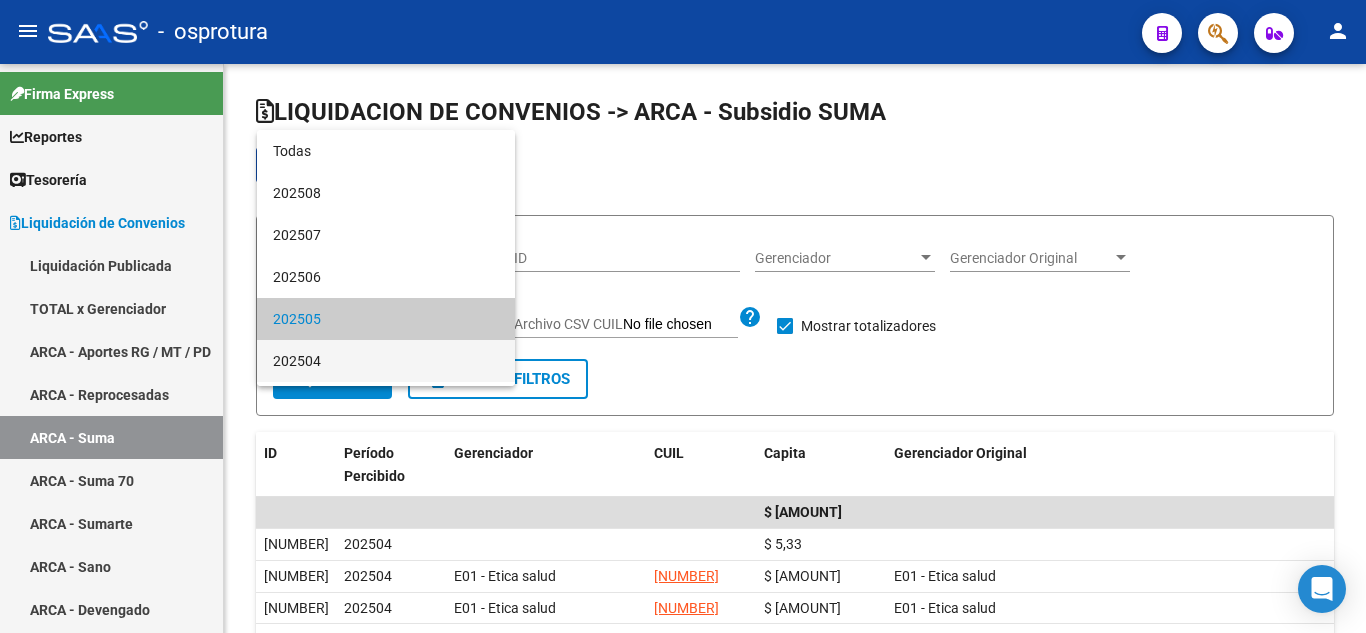 scroll, scrollTop: 61, scrollLeft: 0, axis: vertical 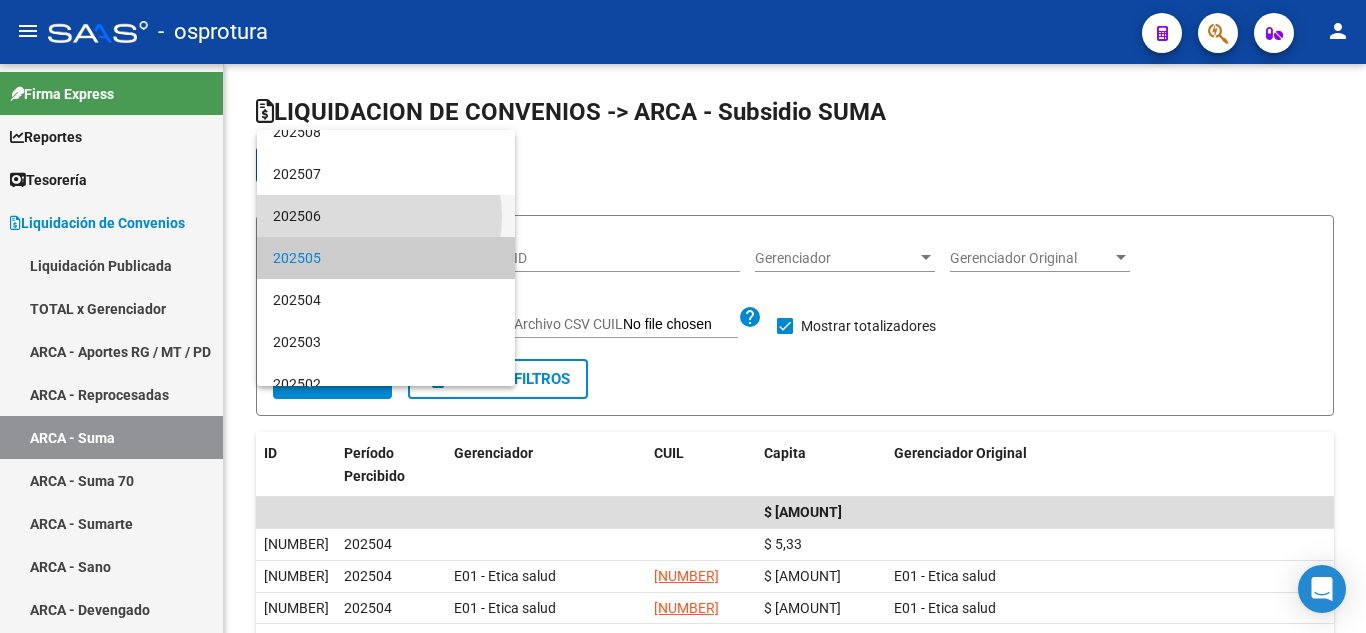 click on "202506" at bounding box center (386, 216) 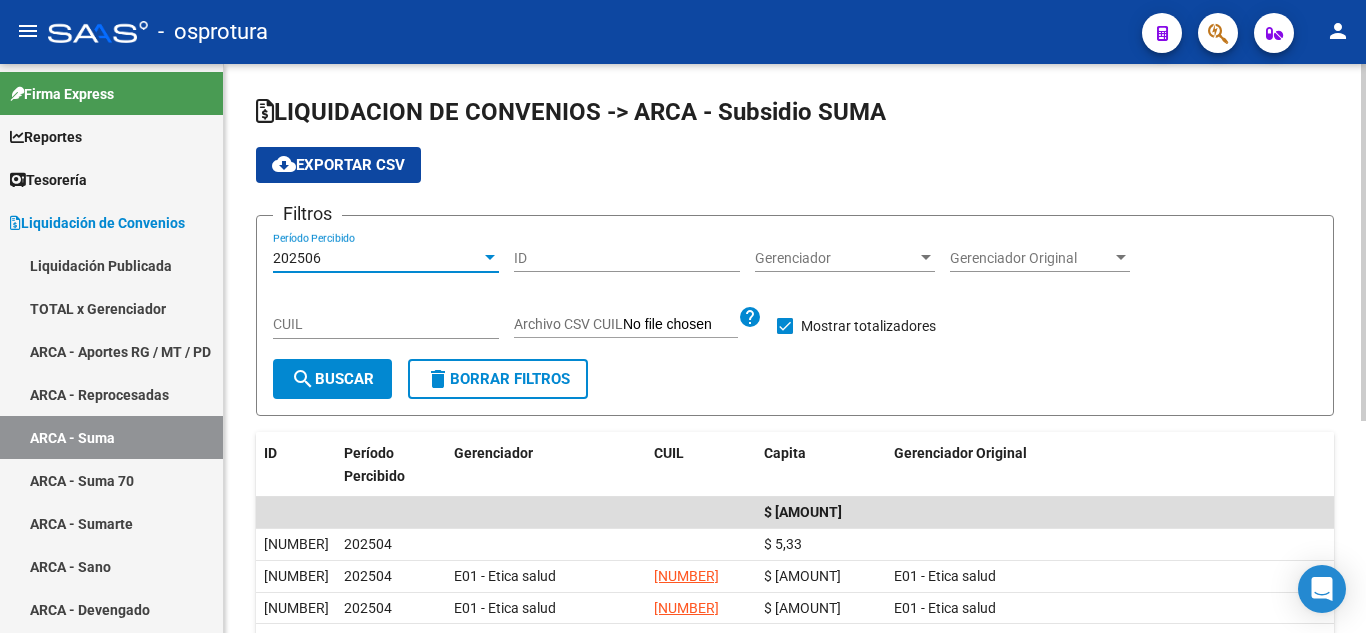 click on "search  Buscar" 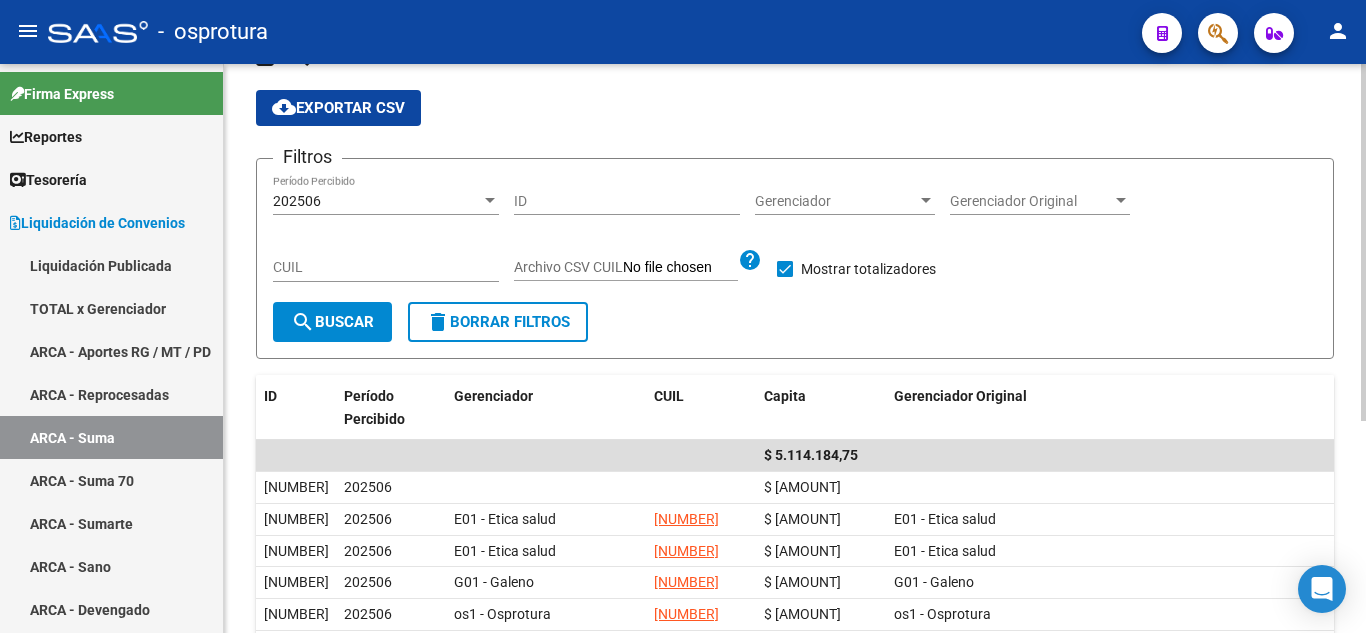 scroll, scrollTop: 100, scrollLeft: 0, axis: vertical 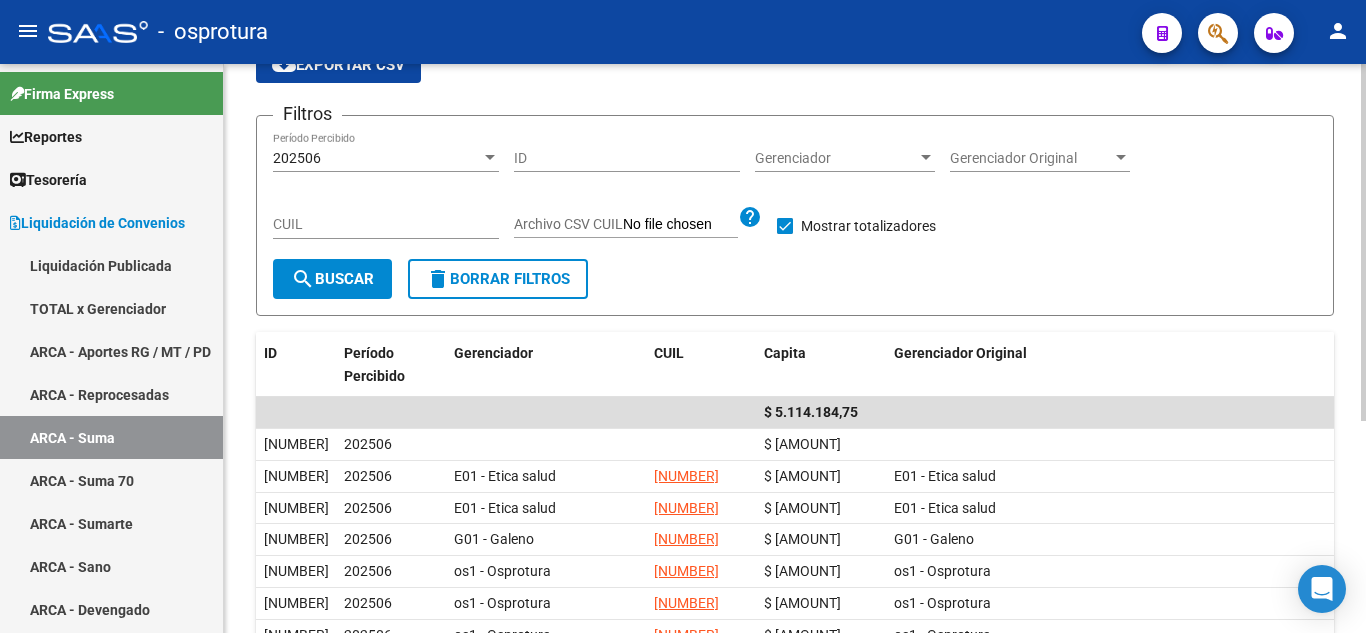 click on "202506" at bounding box center [377, 158] 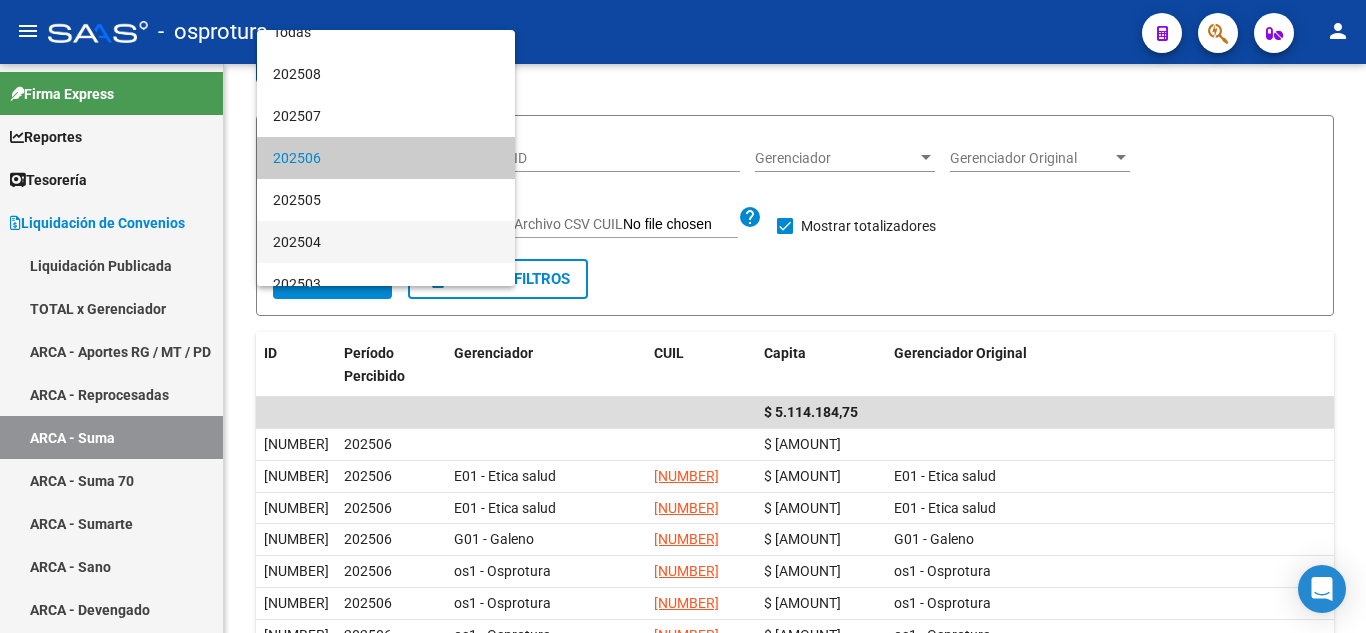 scroll, scrollTop: 319, scrollLeft: 0, axis: vertical 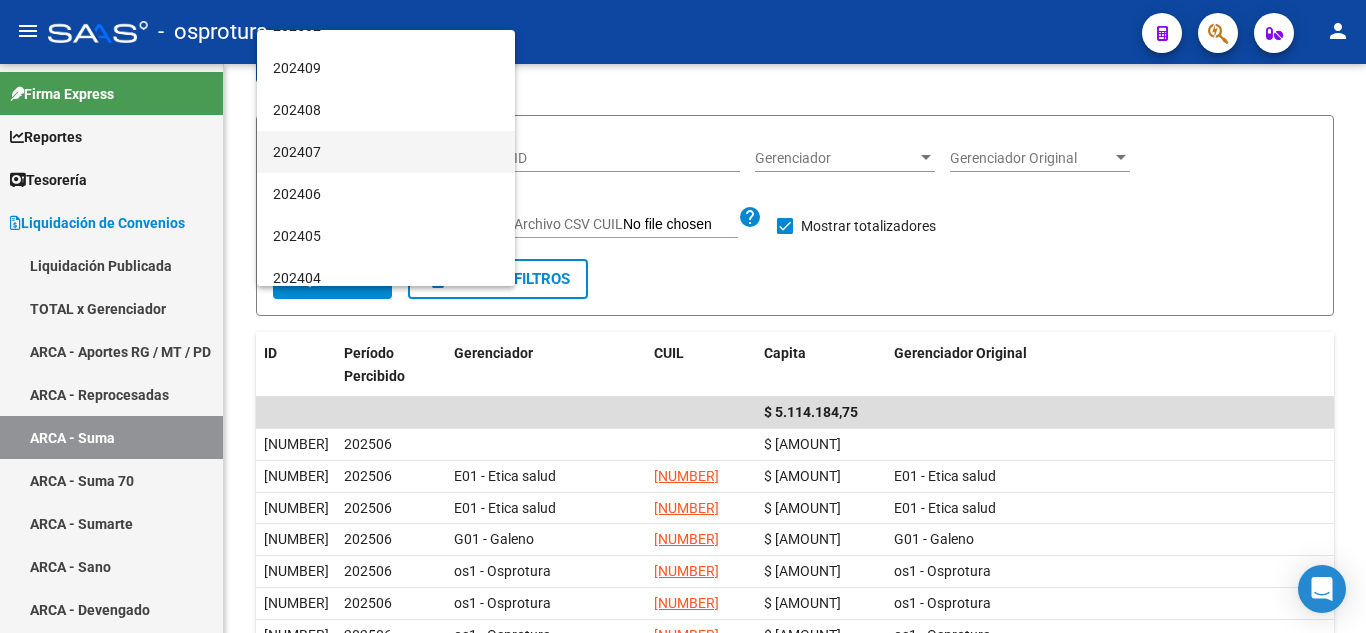 click on "202407" at bounding box center [386, 152] 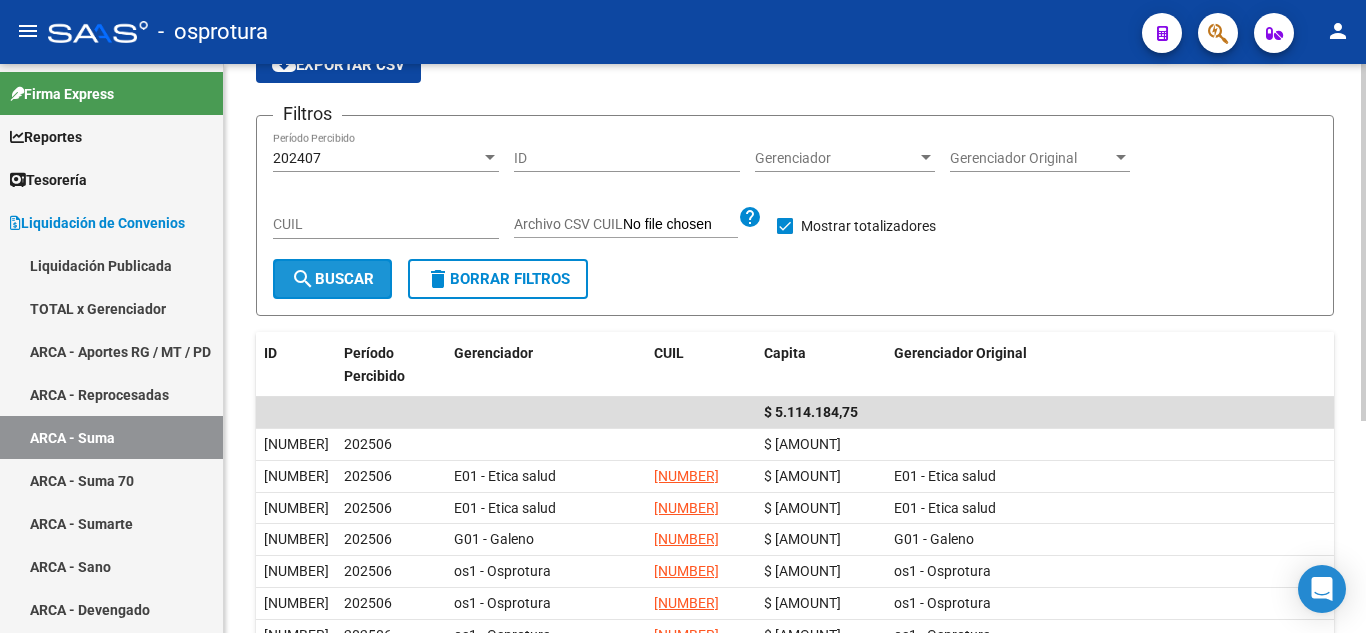 click on "search  Buscar" 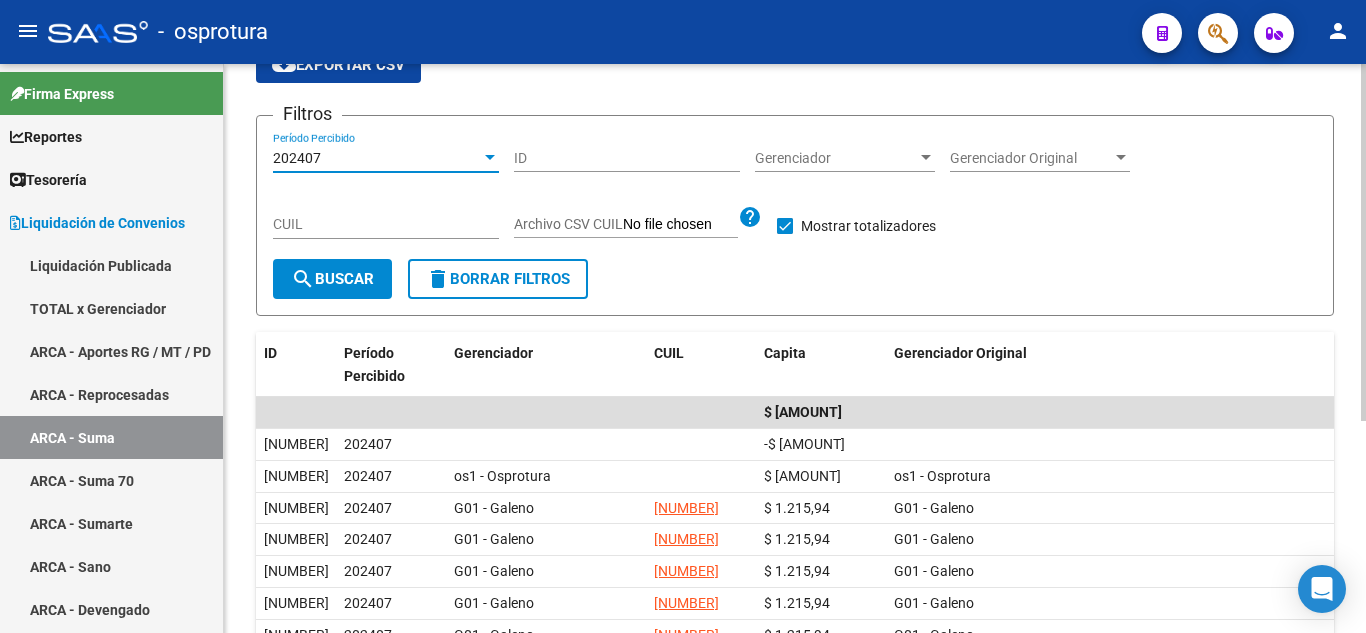 click on "202407" at bounding box center (377, 158) 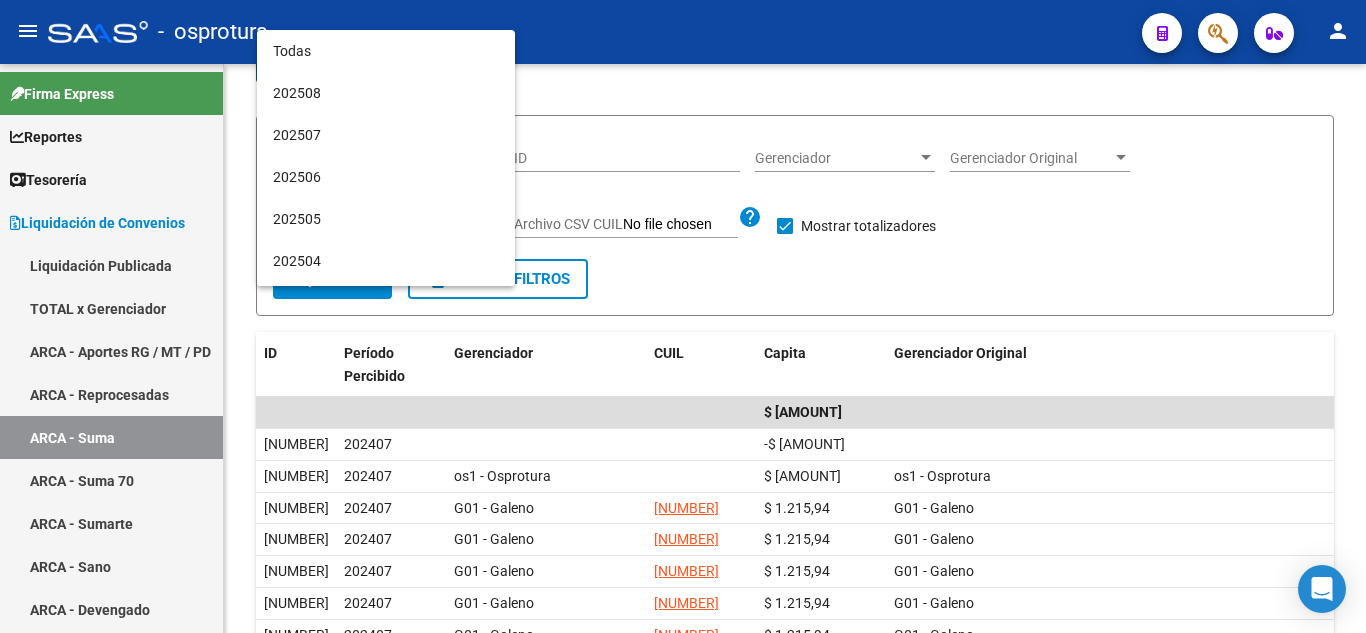 scroll, scrollTop: 313, scrollLeft: 0, axis: vertical 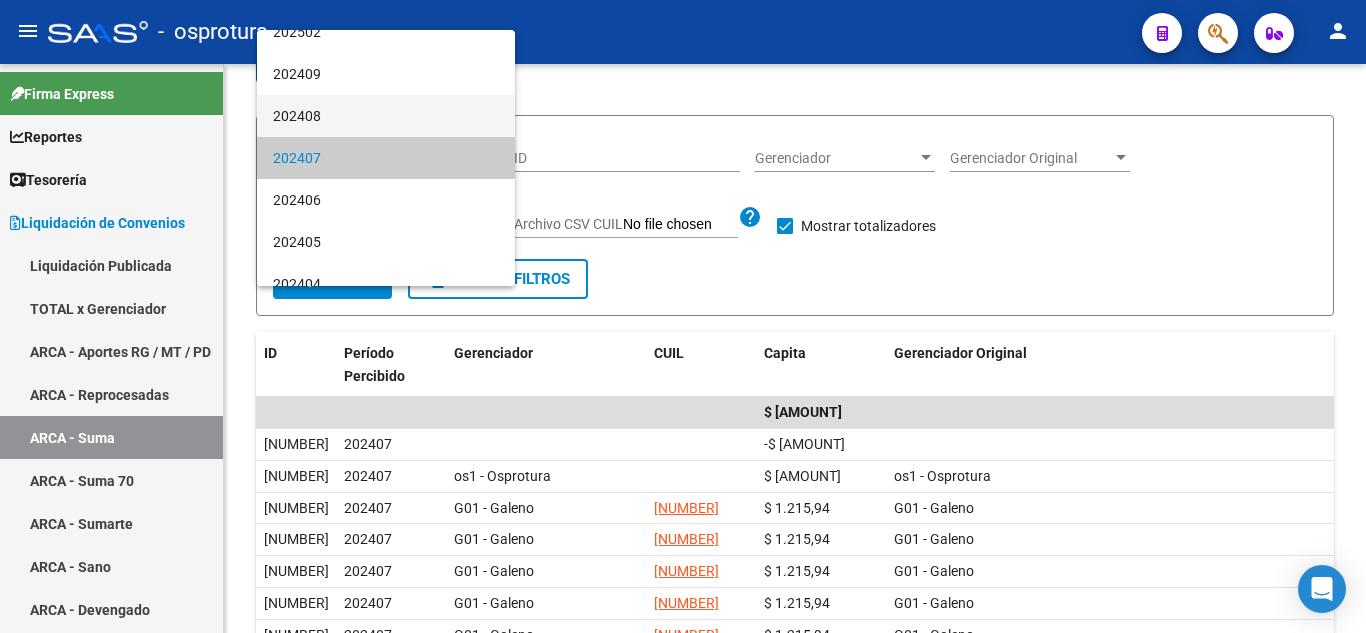 click on "202408" at bounding box center [386, 116] 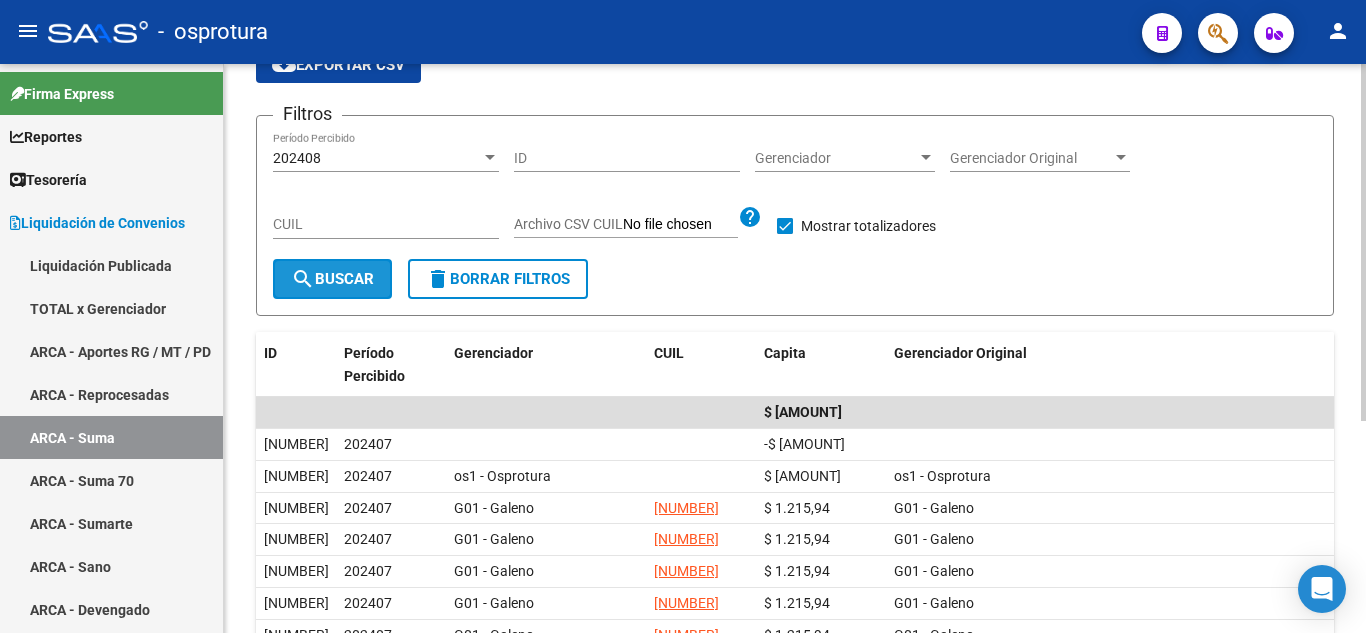 click on "search  Buscar" 